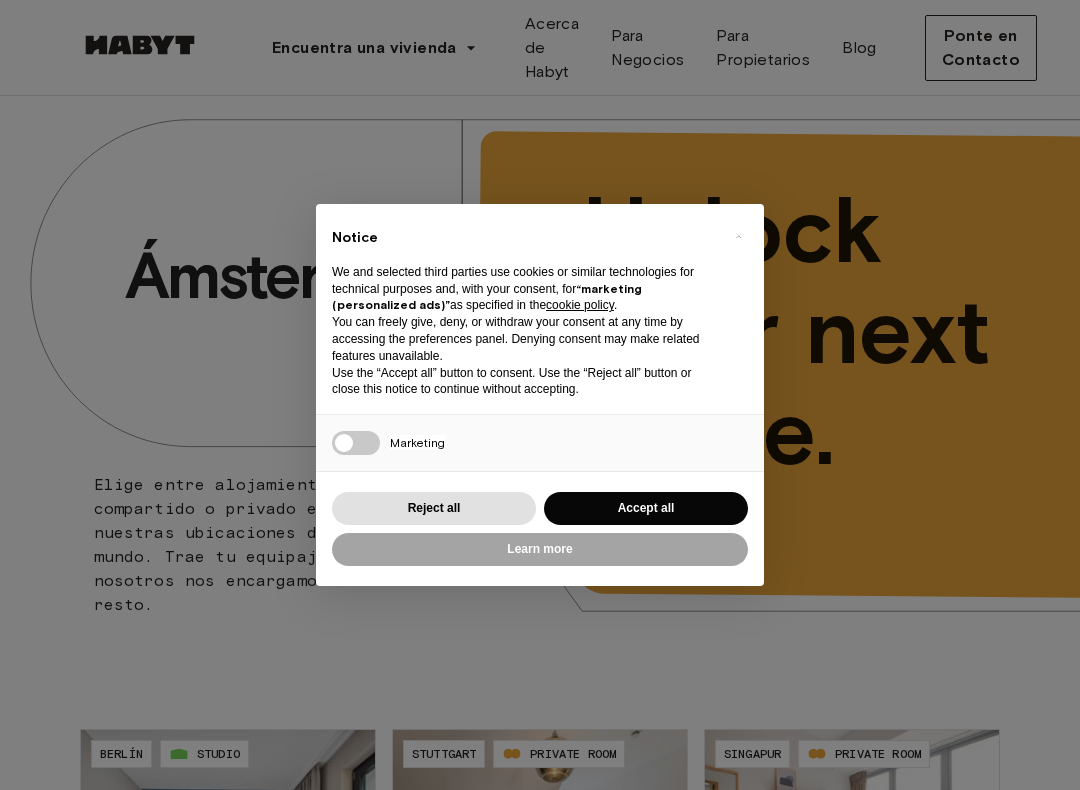scroll, scrollTop: 0, scrollLeft: 0, axis: both 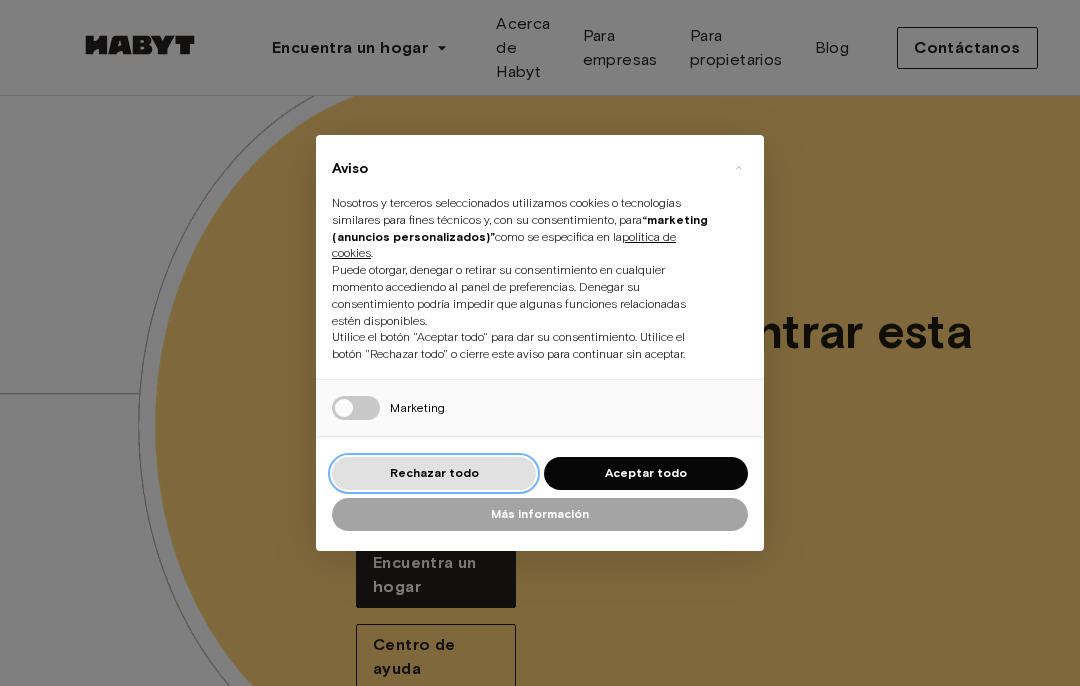 click on "Rechazar todo" at bounding box center [434, 473] 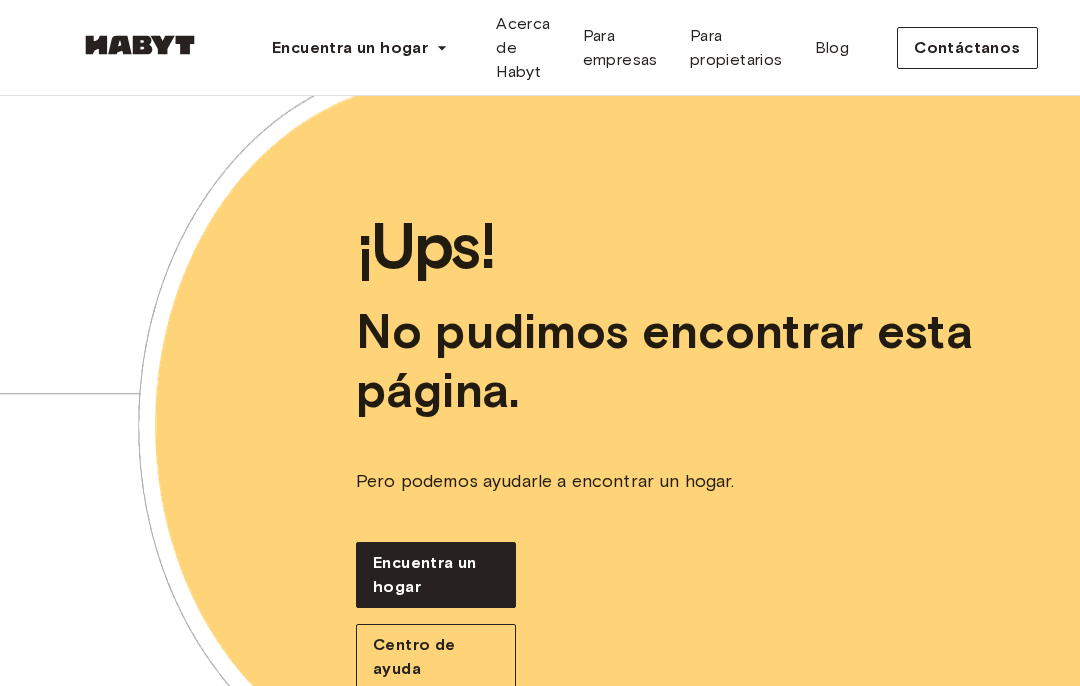 scroll, scrollTop: 0, scrollLeft: 0, axis: both 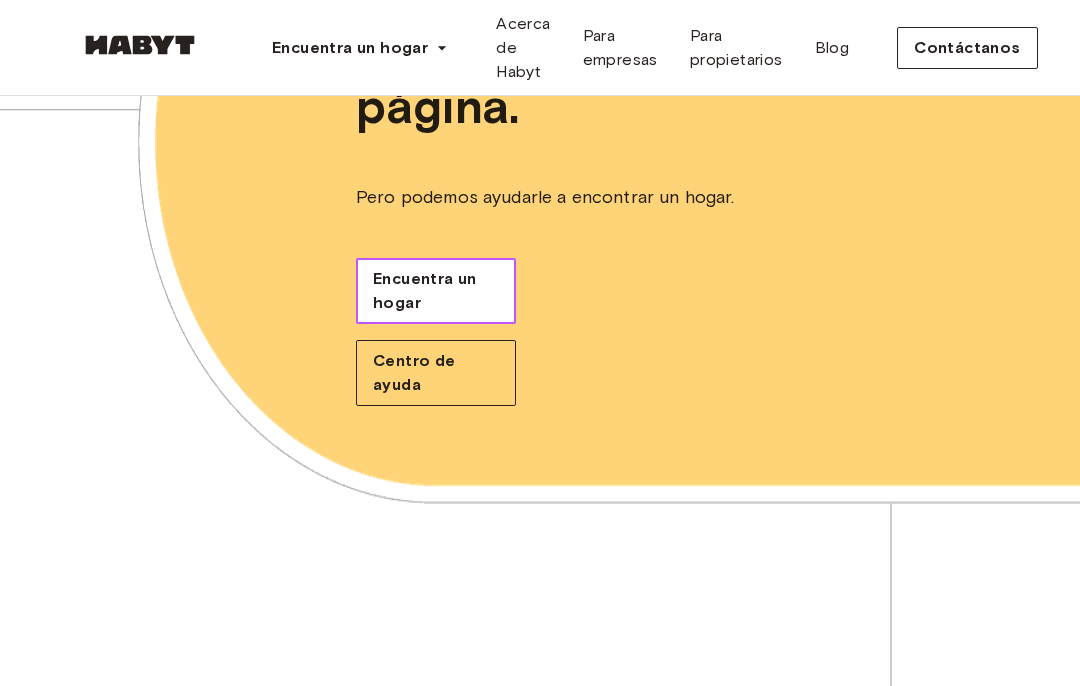 click on "Encuentra un hogar" at bounding box center [436, 291] 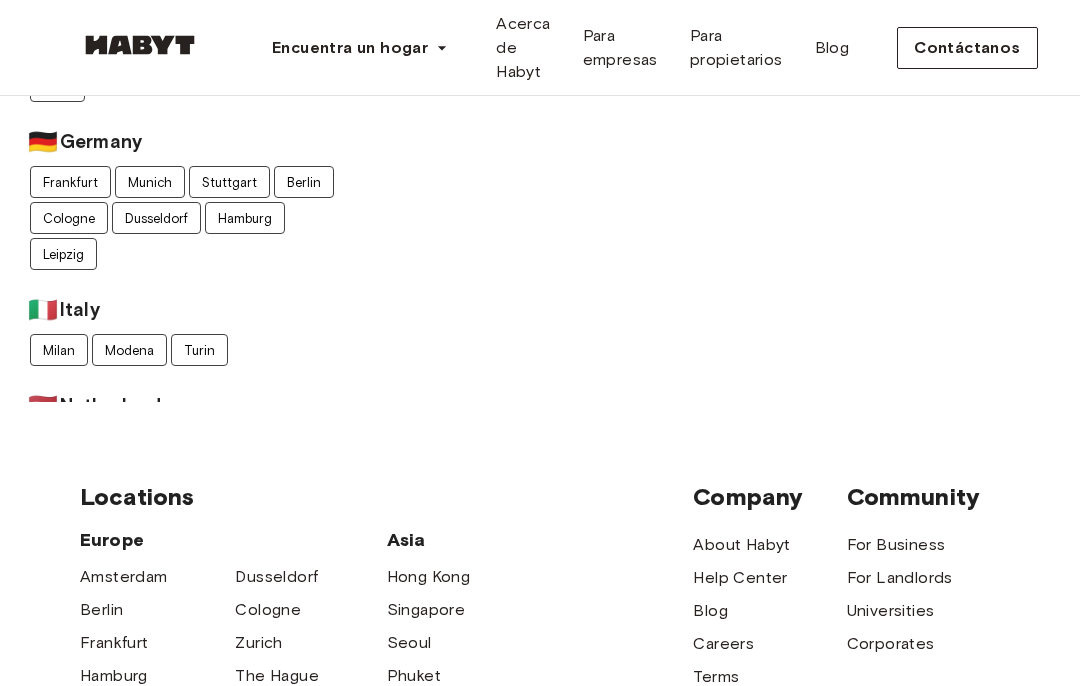 scroll, scrollTop: 0, scrollLeft: 0, axis: both 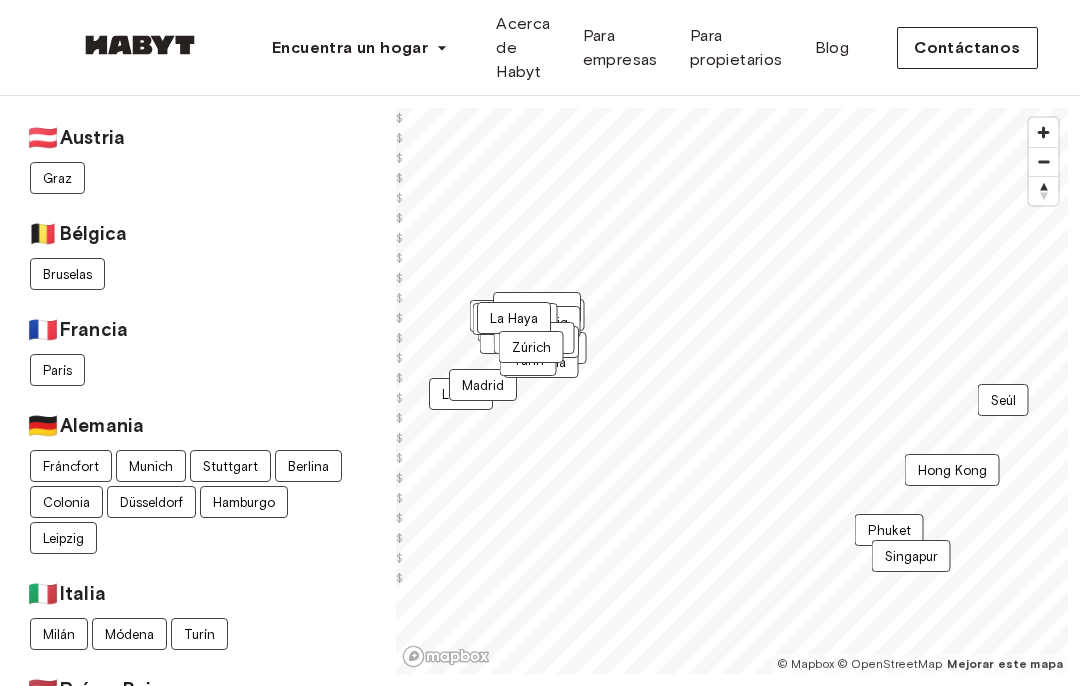 click on "Fráncfort" at bounding box center [71, 466] 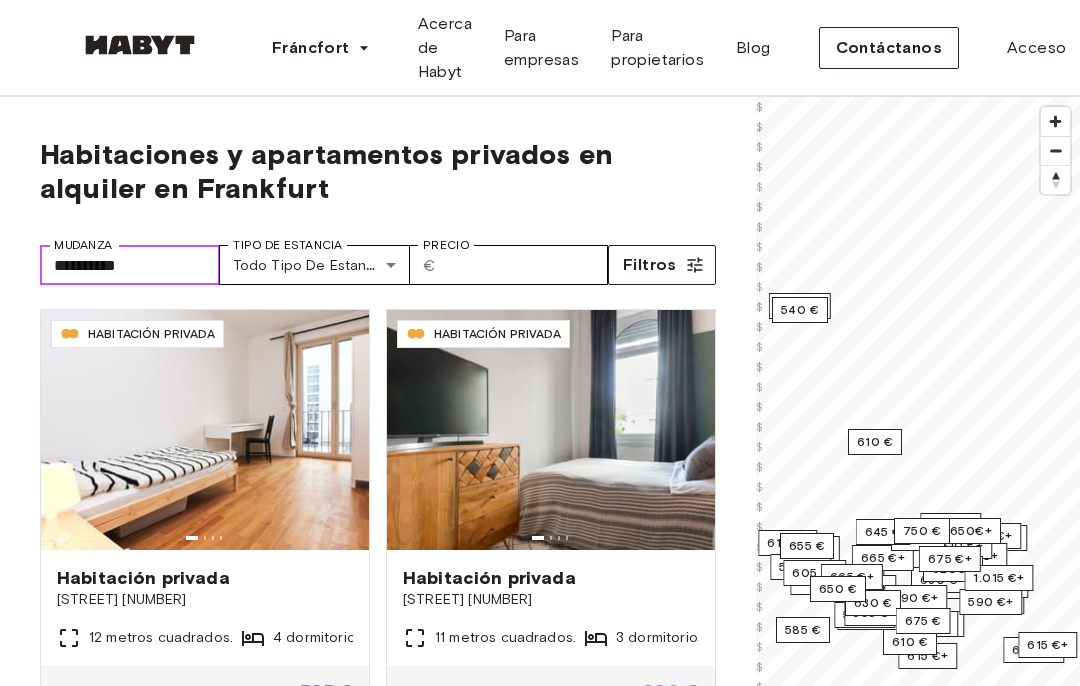 click on "**********" at bounding box center [130, 265] 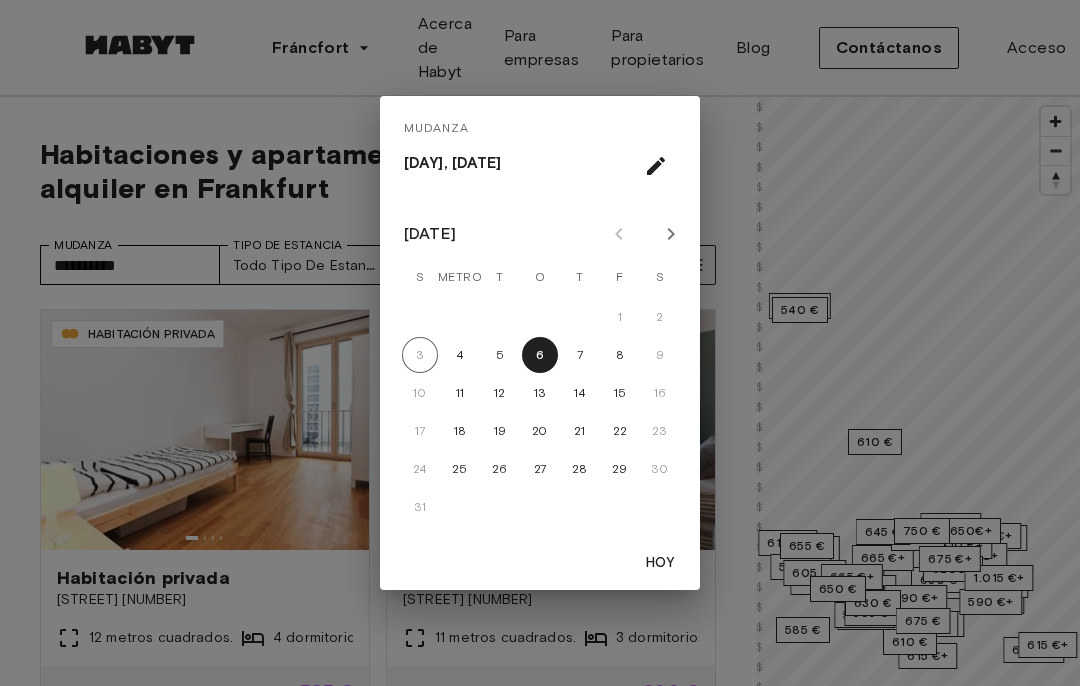 click 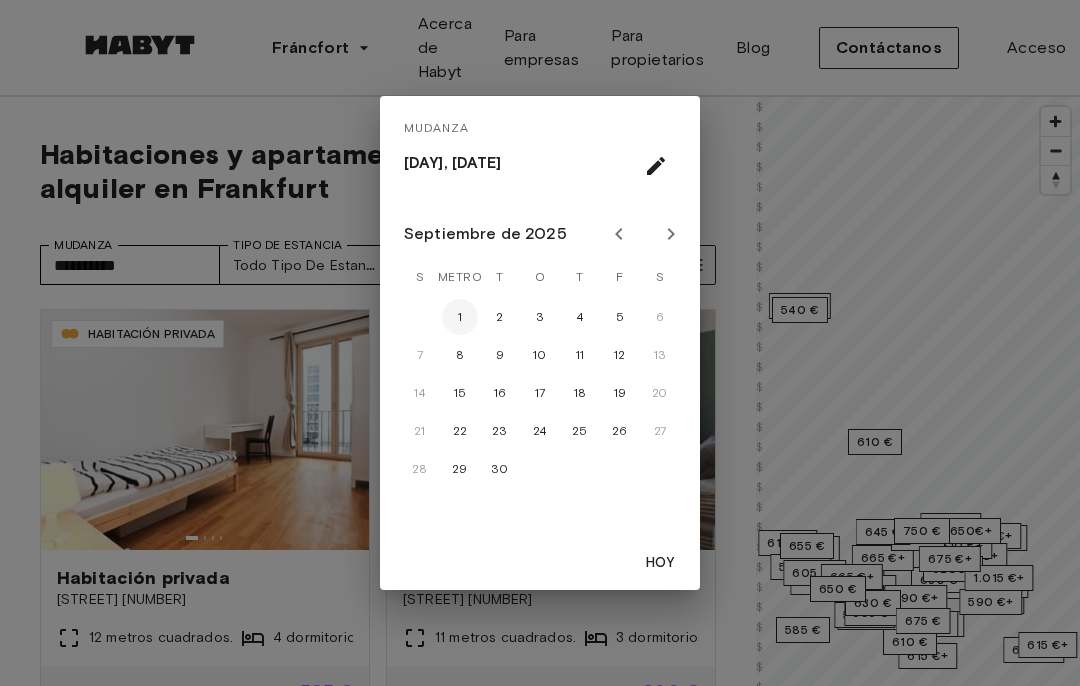 click on "1" at bounding box center (460, 316) 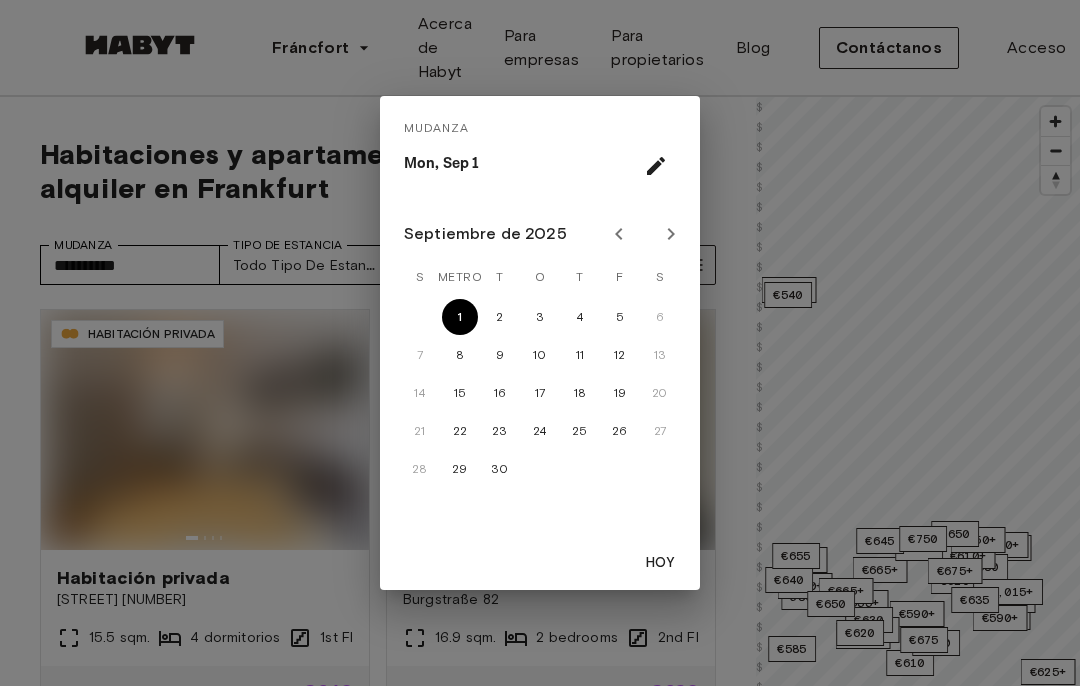 type on "**********" 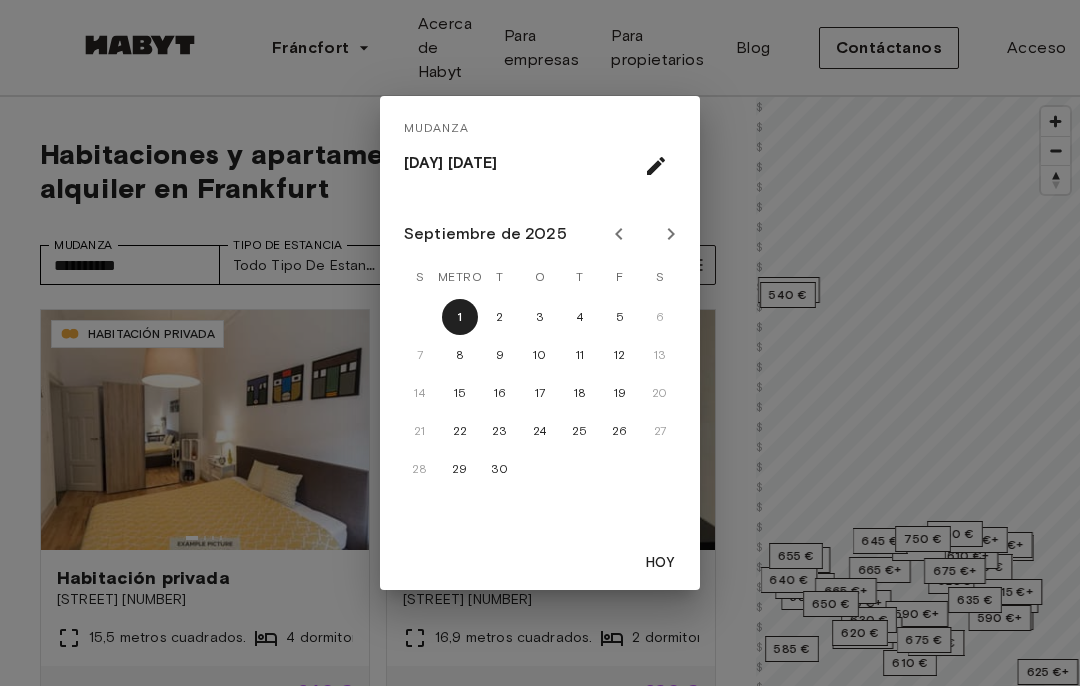 click on "7 8 9 10 11 12 13" at bounding box center (540, 355) 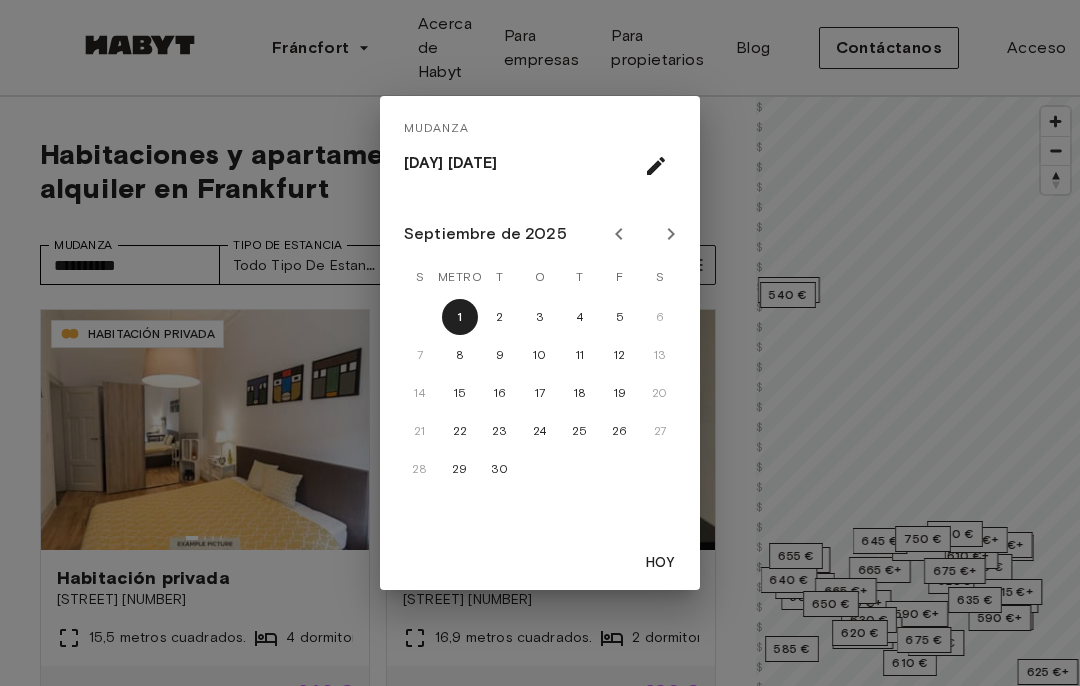 click on "7 8 9 10 11 12 13" at bounding box center (540, 355) 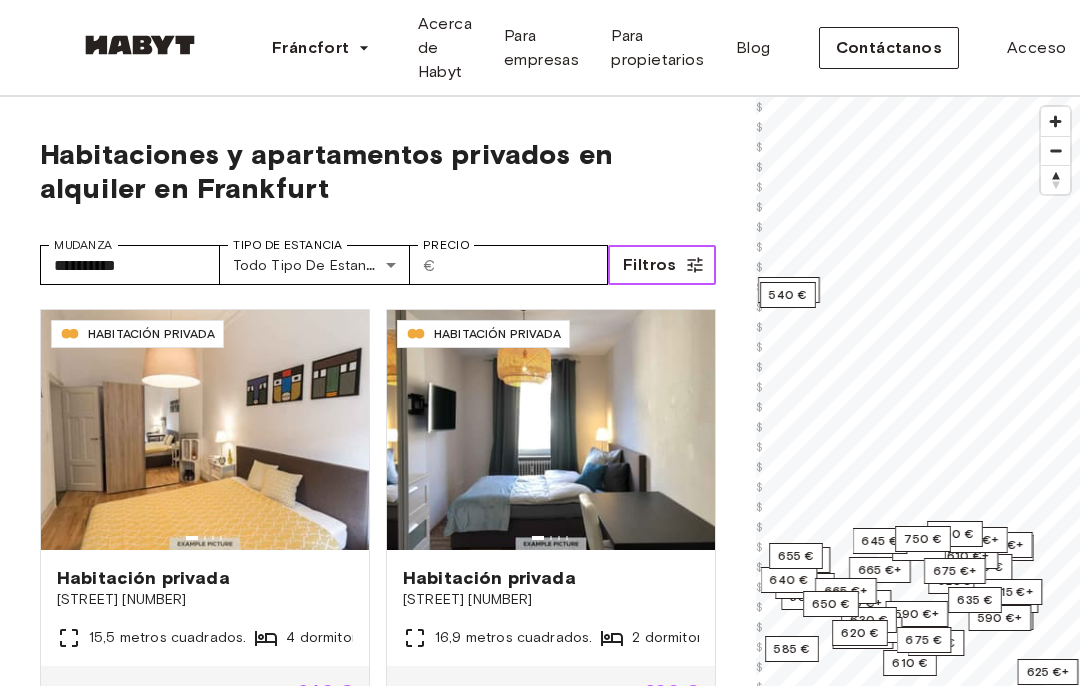 click 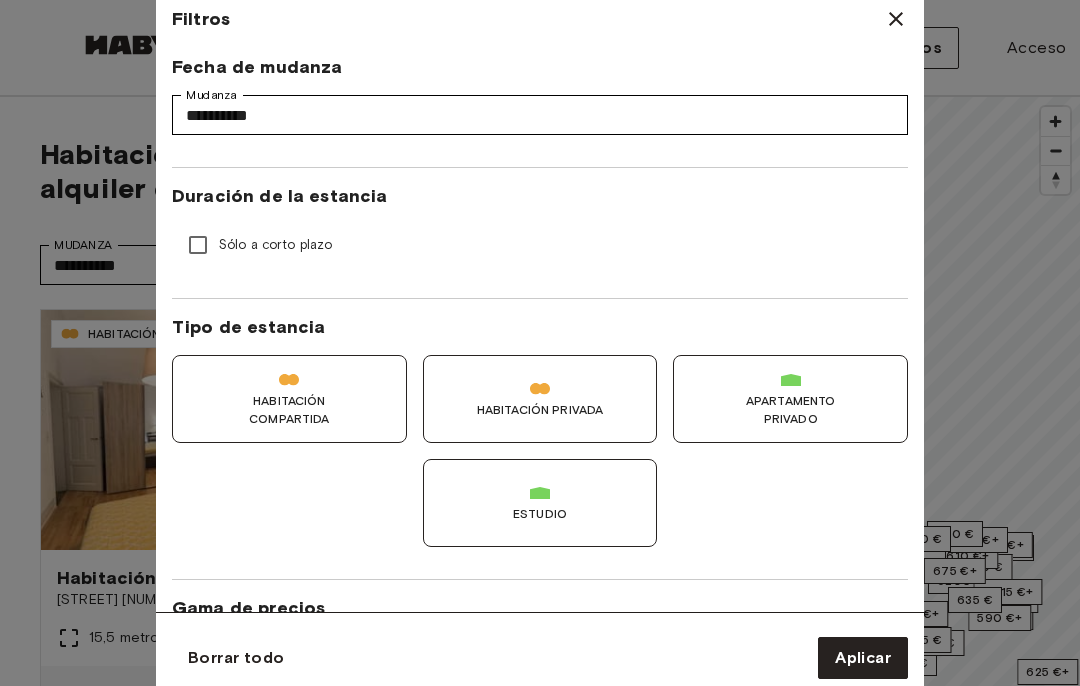 click on "Apartamento privado" at bounding box center (791, 409) 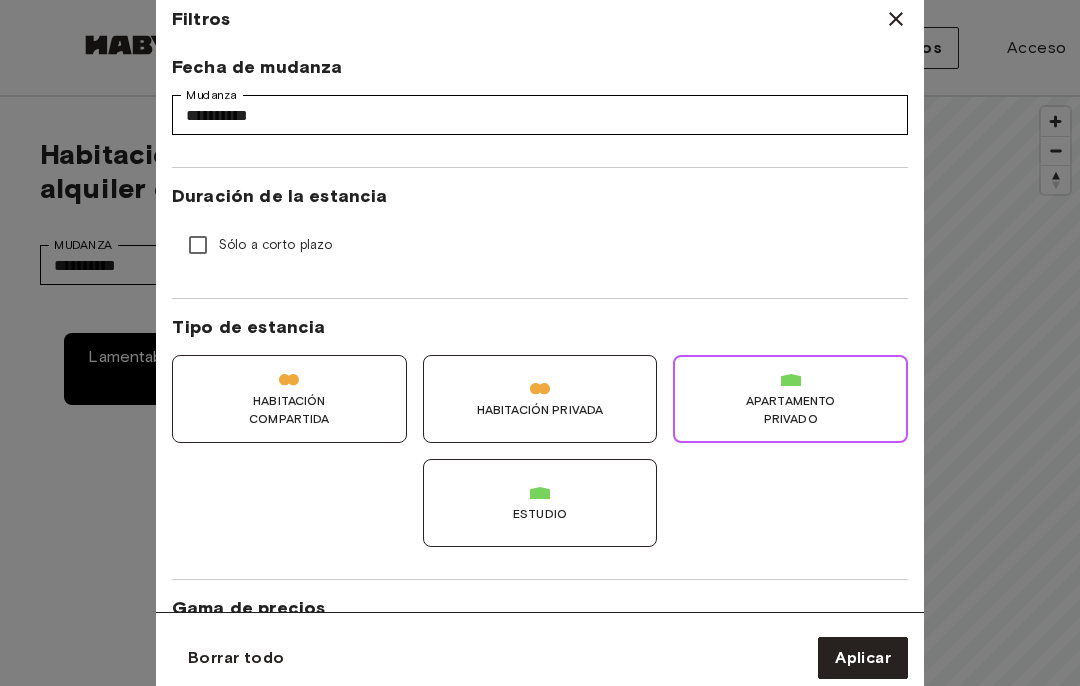 click on "Estudio" at bounding box center [540, 514] 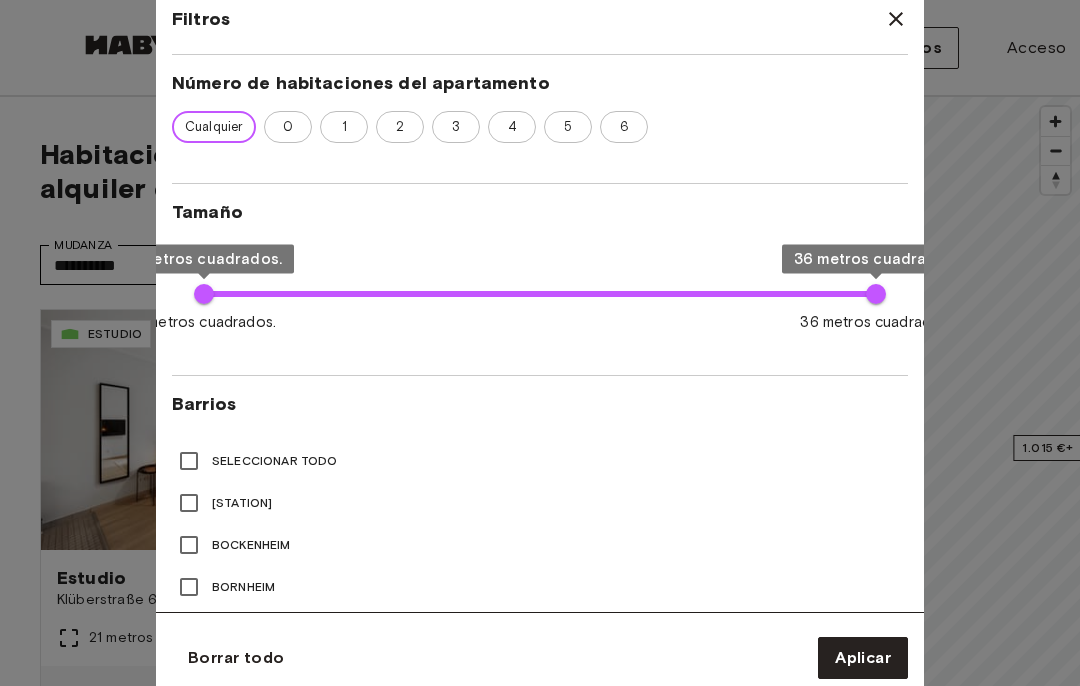 scroll, scrollTop: 717, scrollLeft: 0, axis: vertical 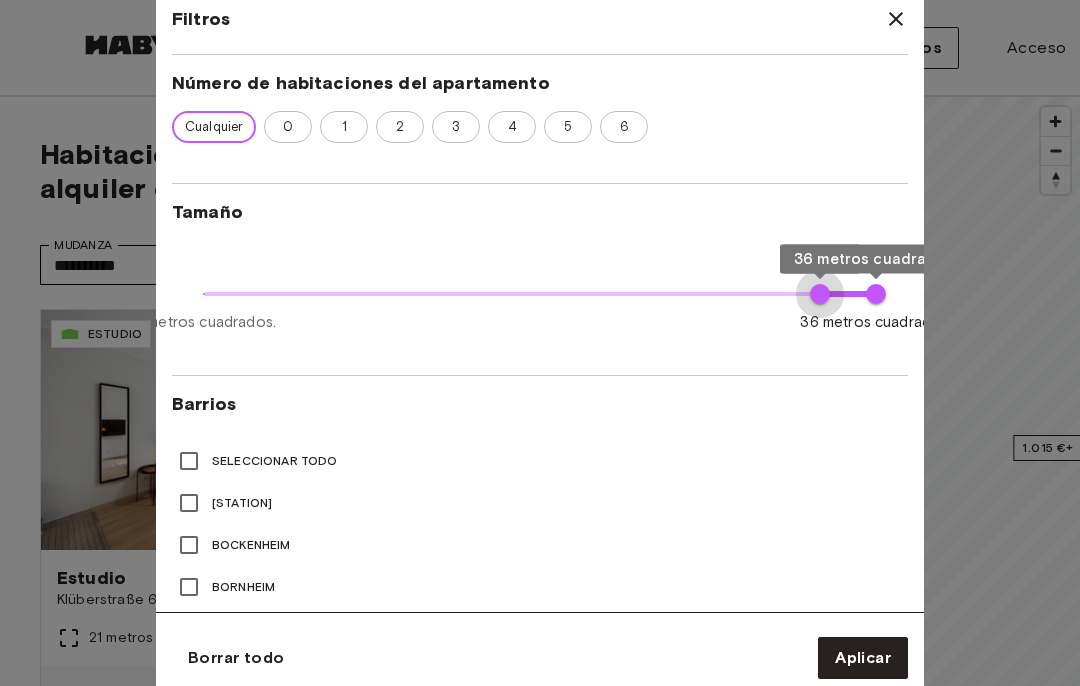 type on "**" 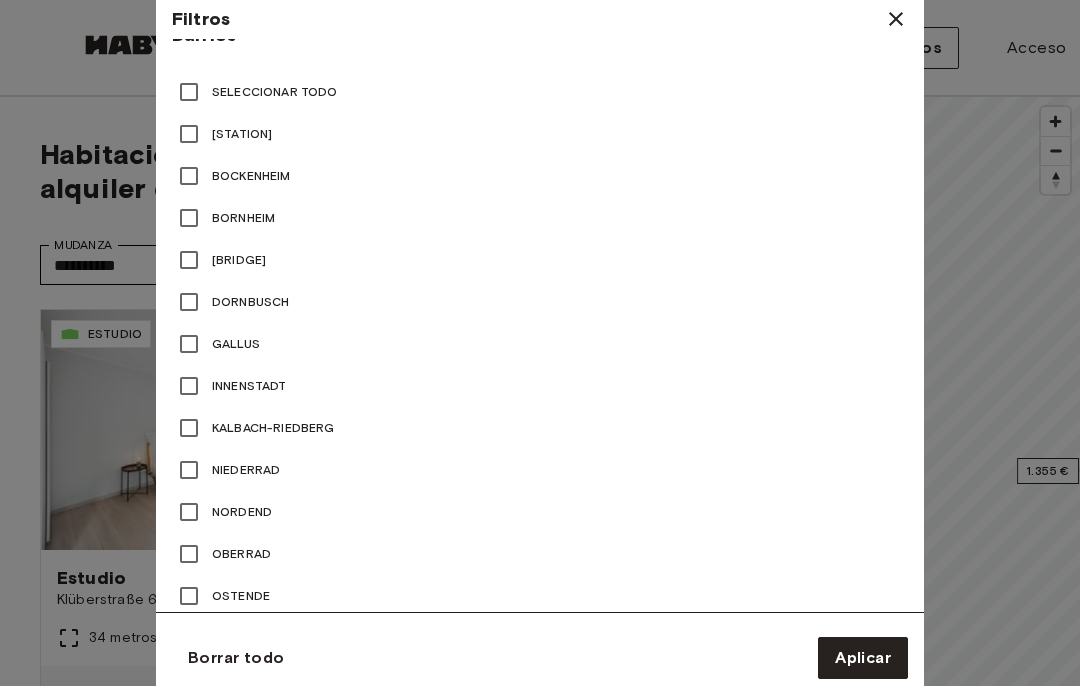 scroll, scrollTop: 1089, scrollLeft: 0, axis: vertical 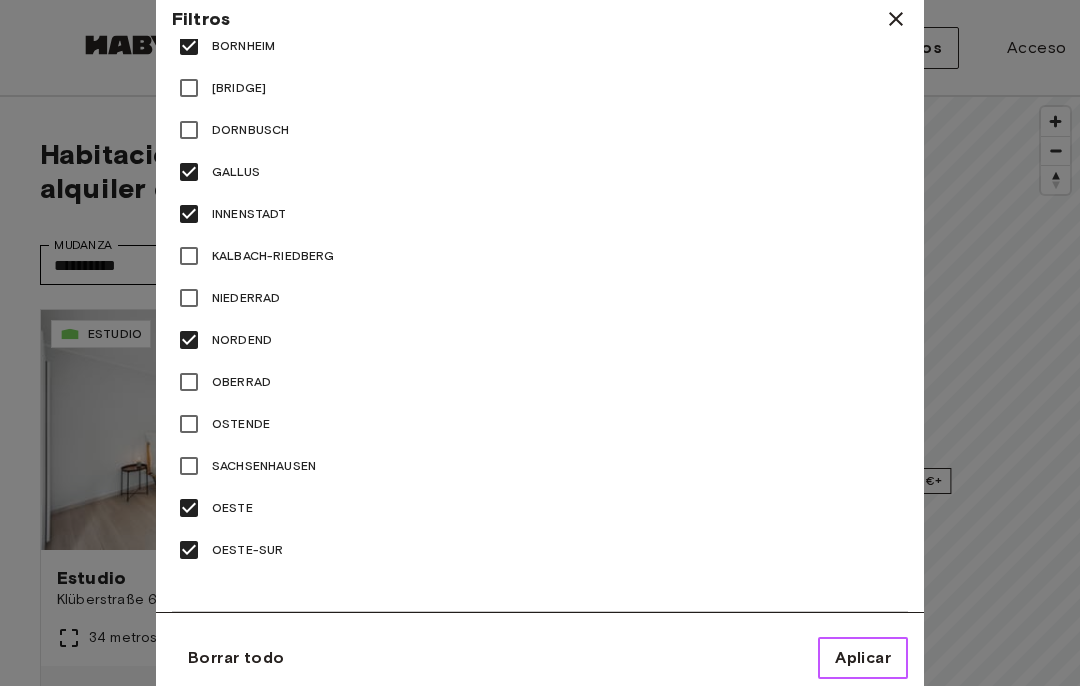 click on "Aplicar" at bounding box center (863, 657) 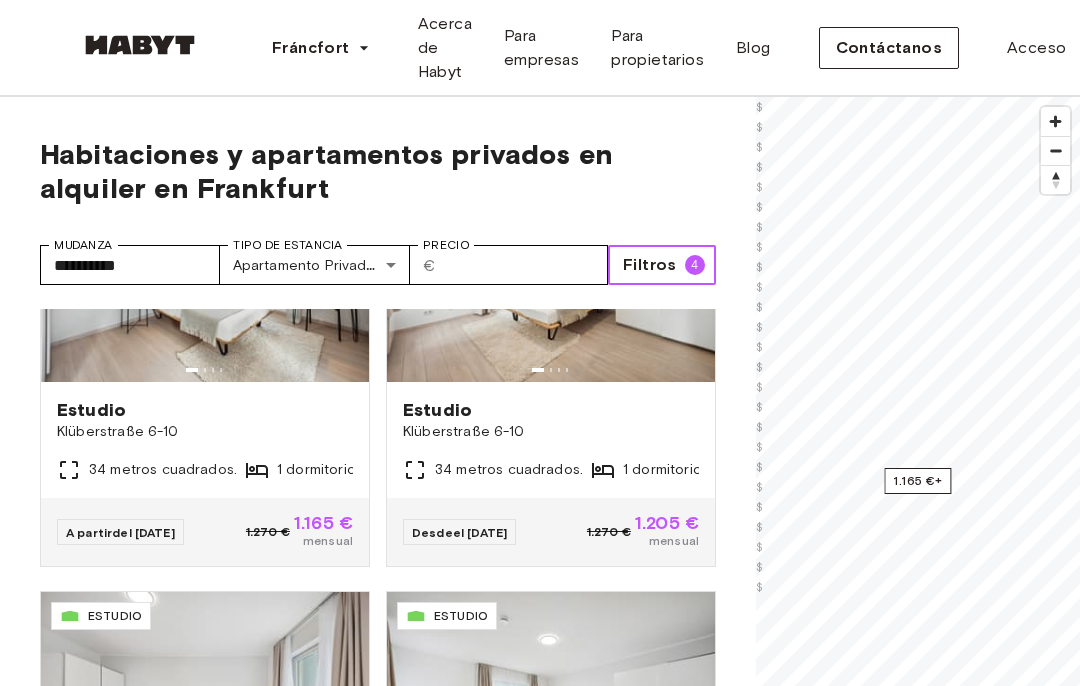 scroll, scrollTop: 166, scrollLeft: 0, axis: vertical 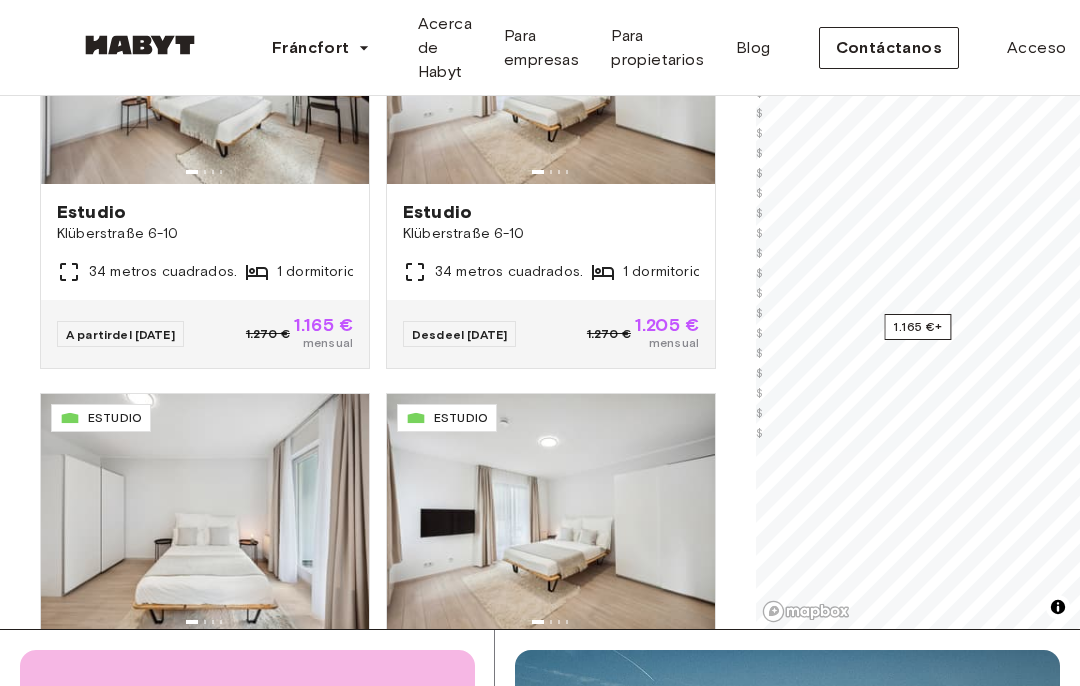 click 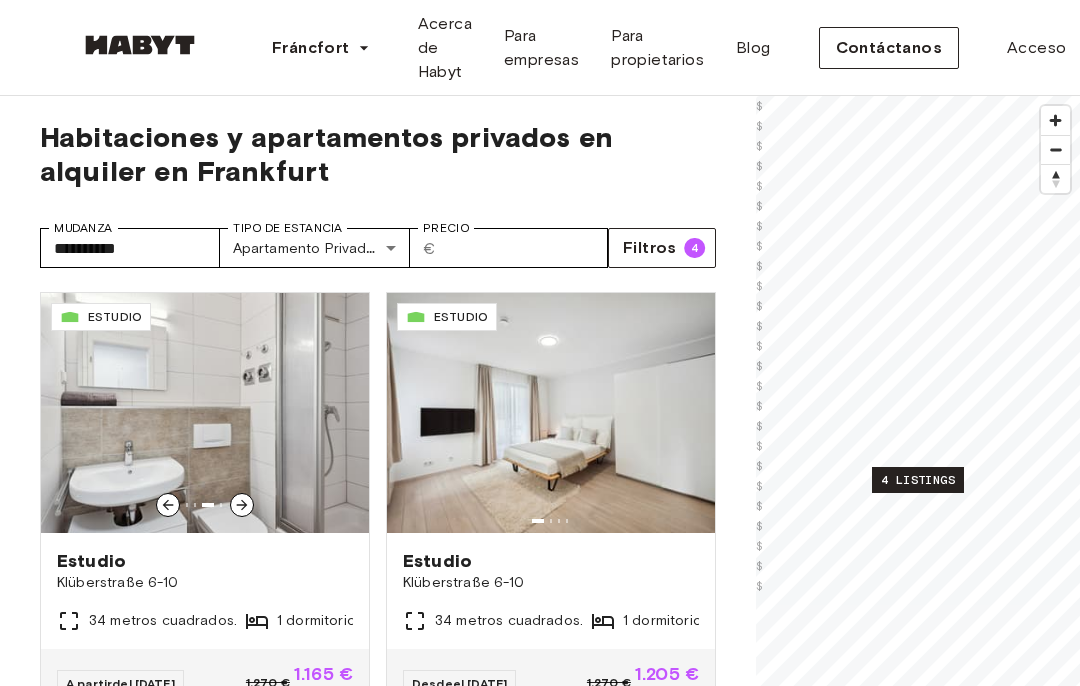 scroll, scrollTop: 14, scrollLeft: 0, axis: vertical 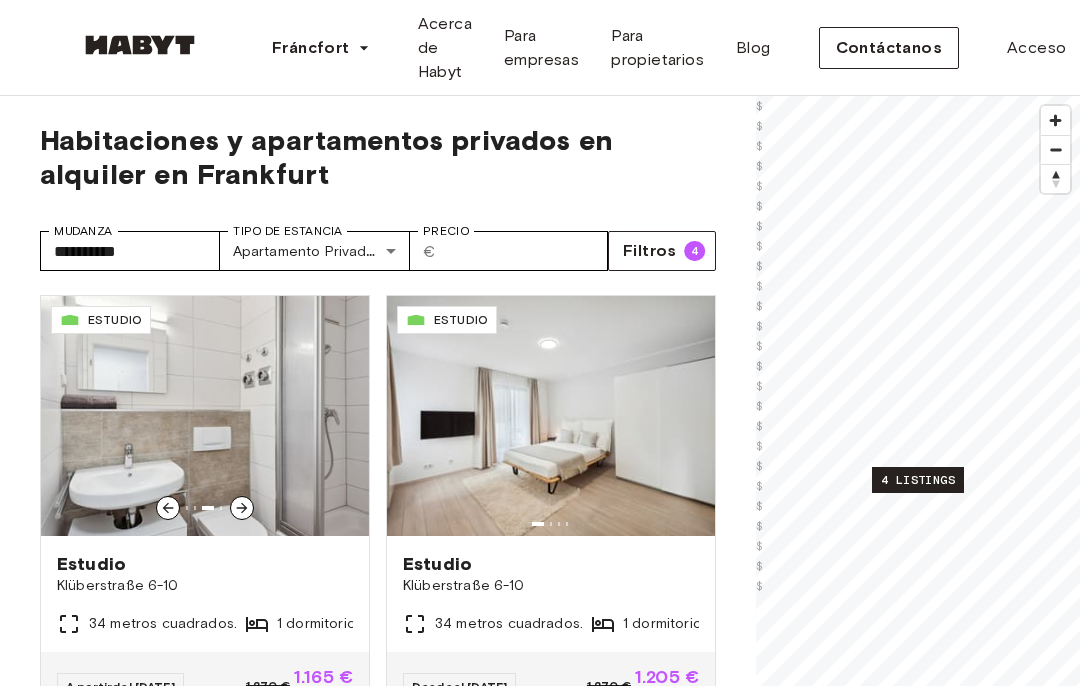 click at bounding box center (205, 416) 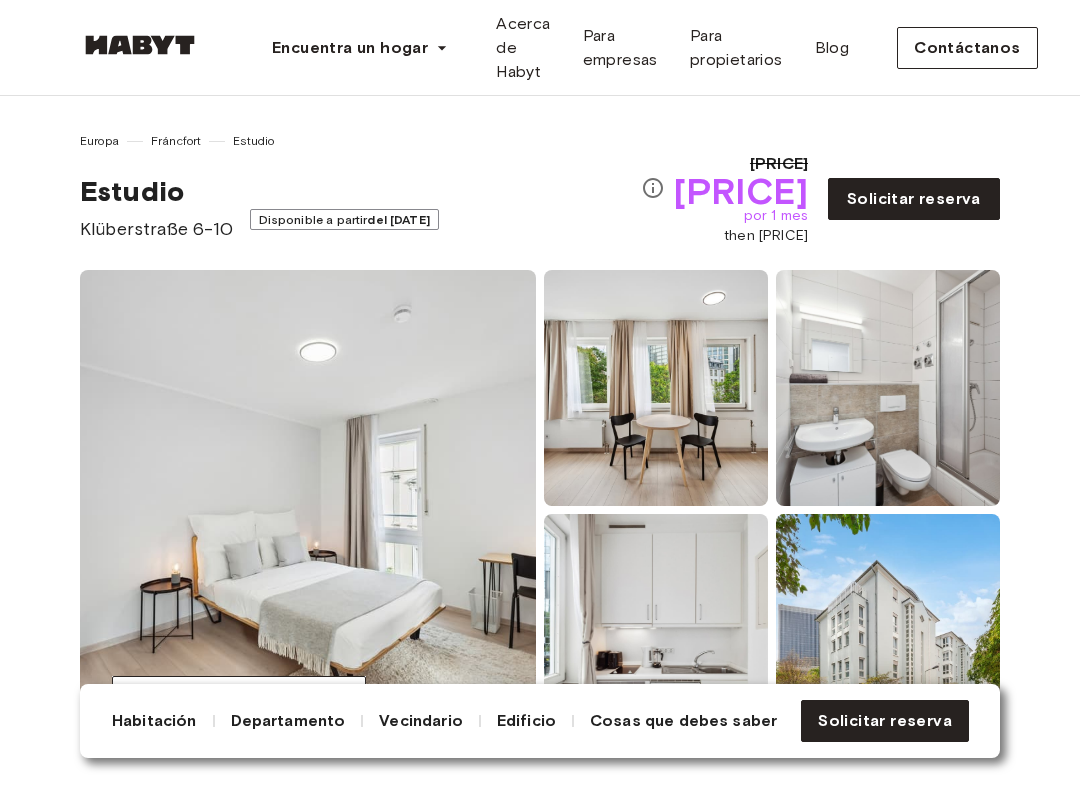 scroll, scrollTop: 0, scrollLeft: 0, axis: both 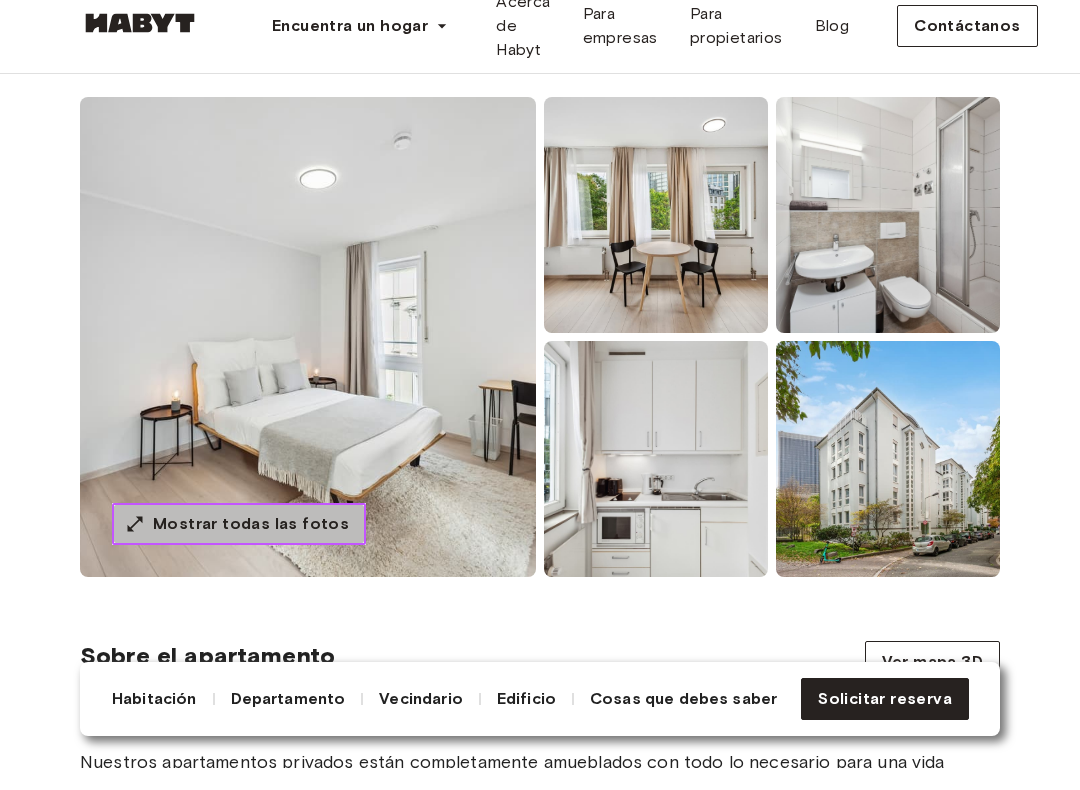 click on "Mostrar todas las fotos" at bounding box center (251, 545) 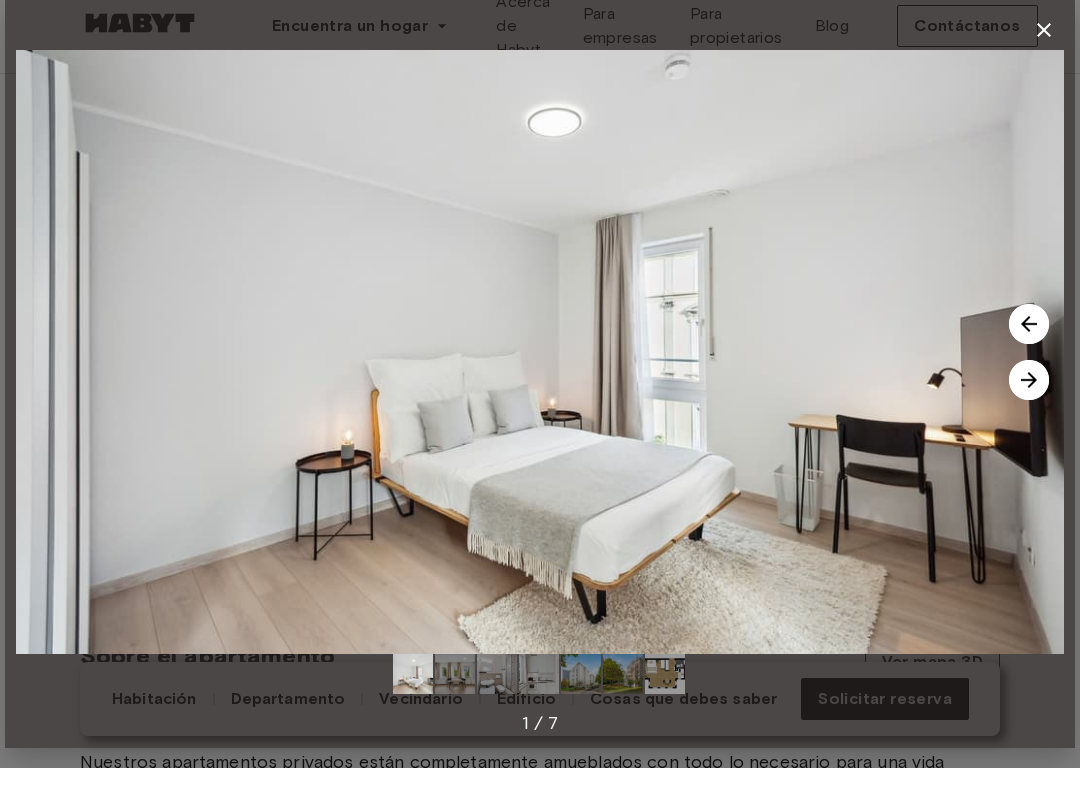 click at bounding box center (1029, 402) 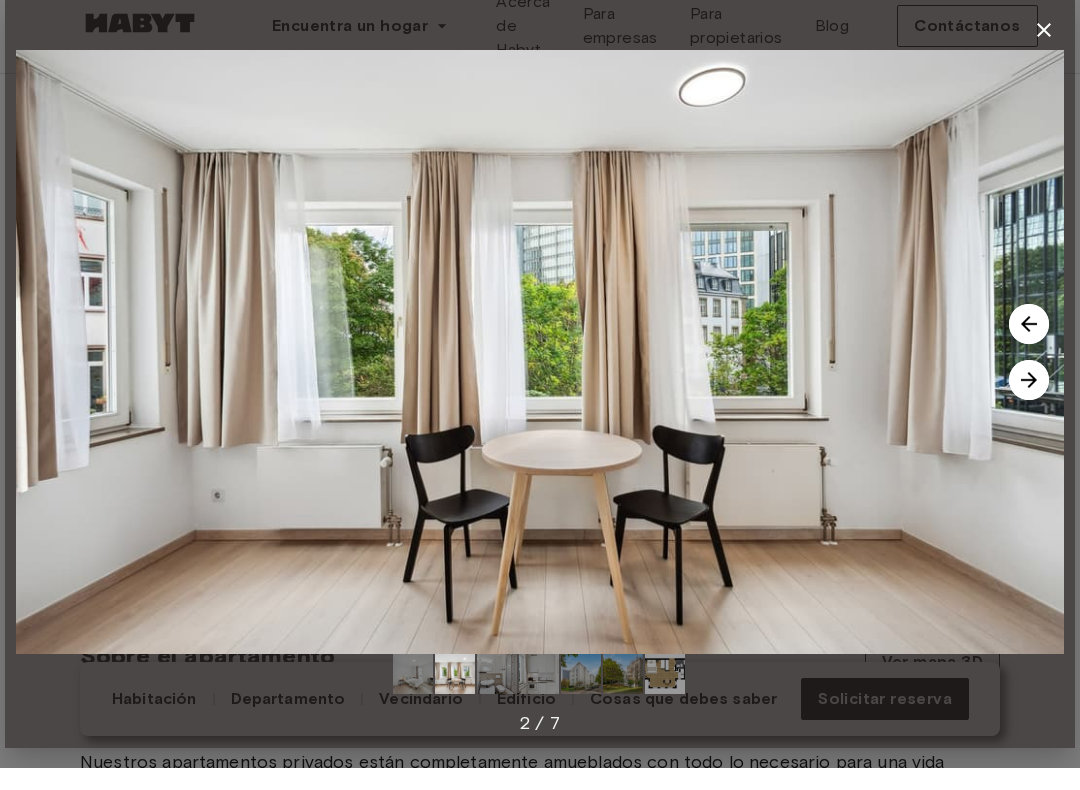 click at bounding box center (1029, 402) 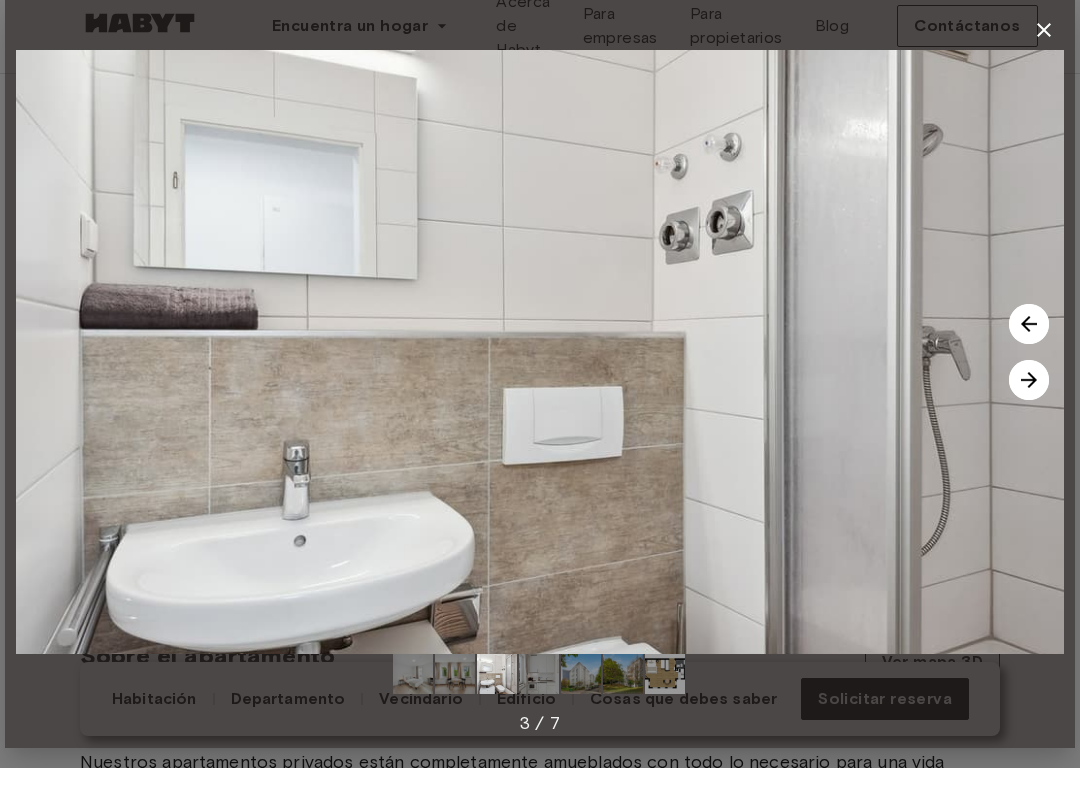 click at bounding box center [1029, 402] 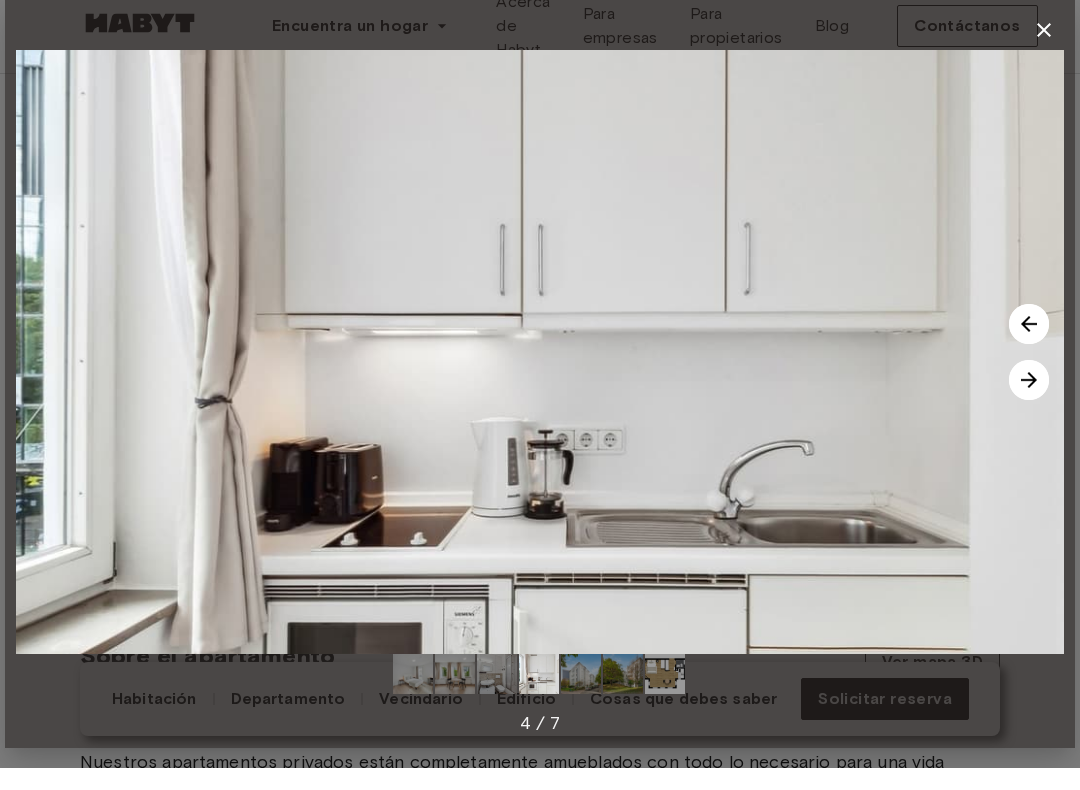 click at bounding box center [1029, 402] 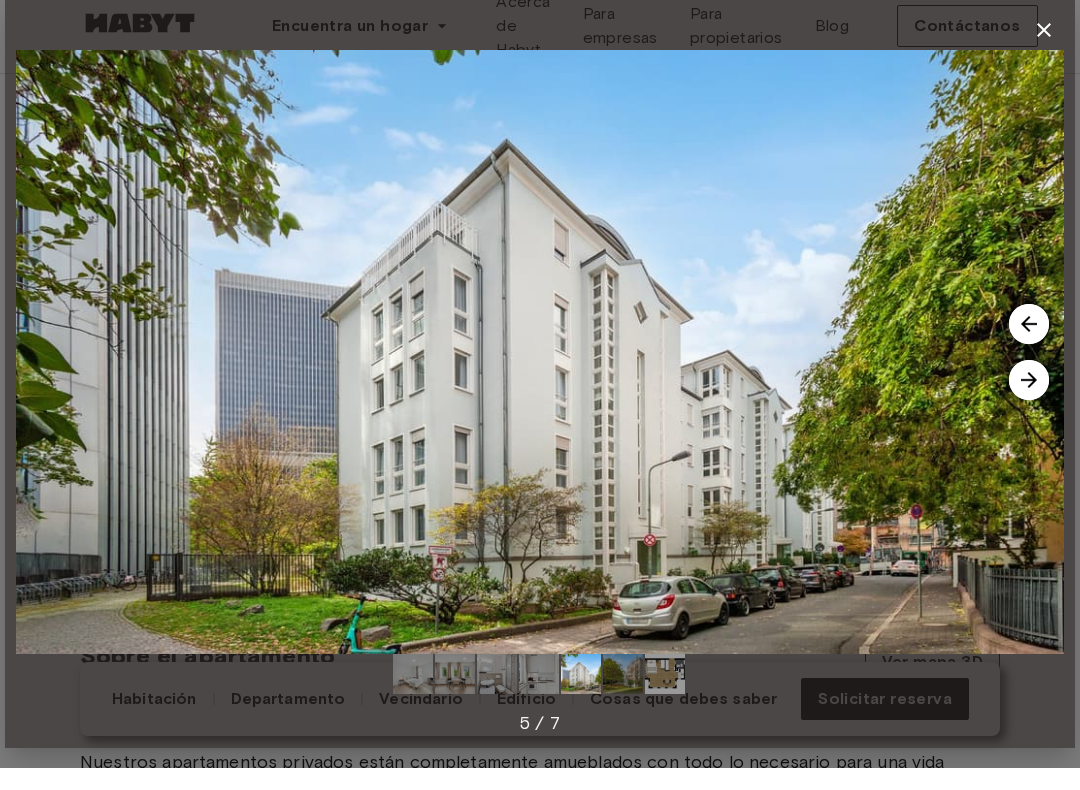 click at bounding box center [1029, 402] 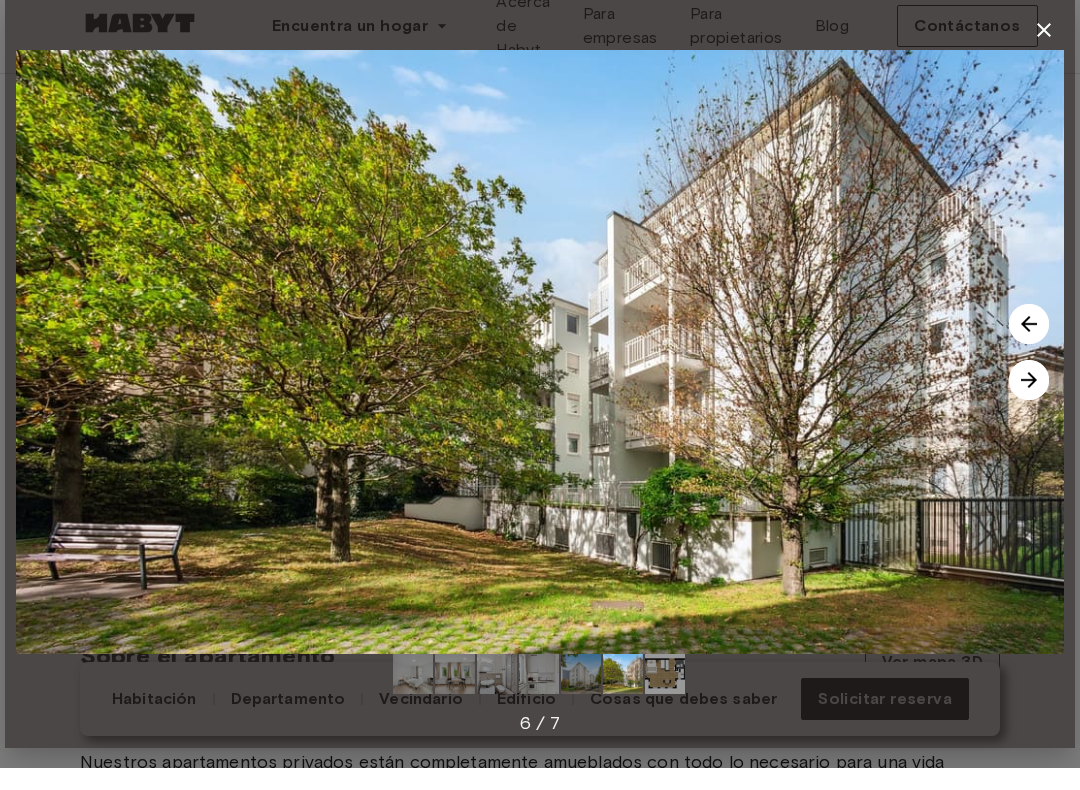 click at bounding box center [1029, 402] 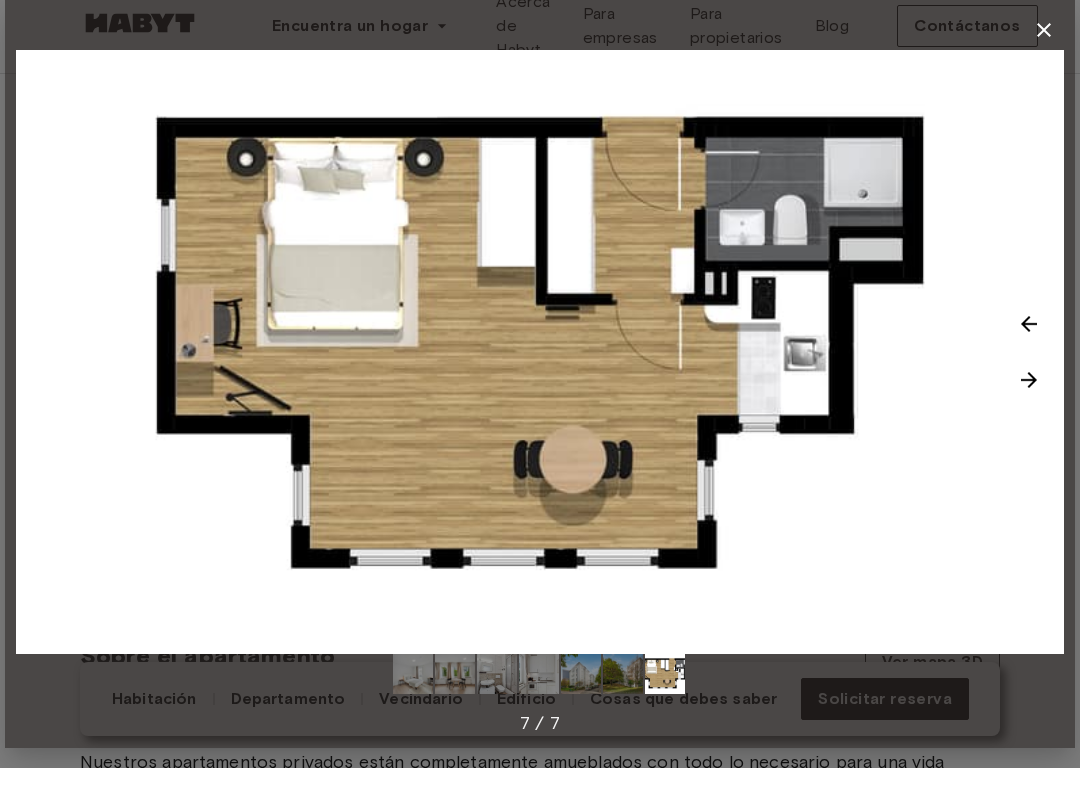 click at bounding box center [1029, 402] 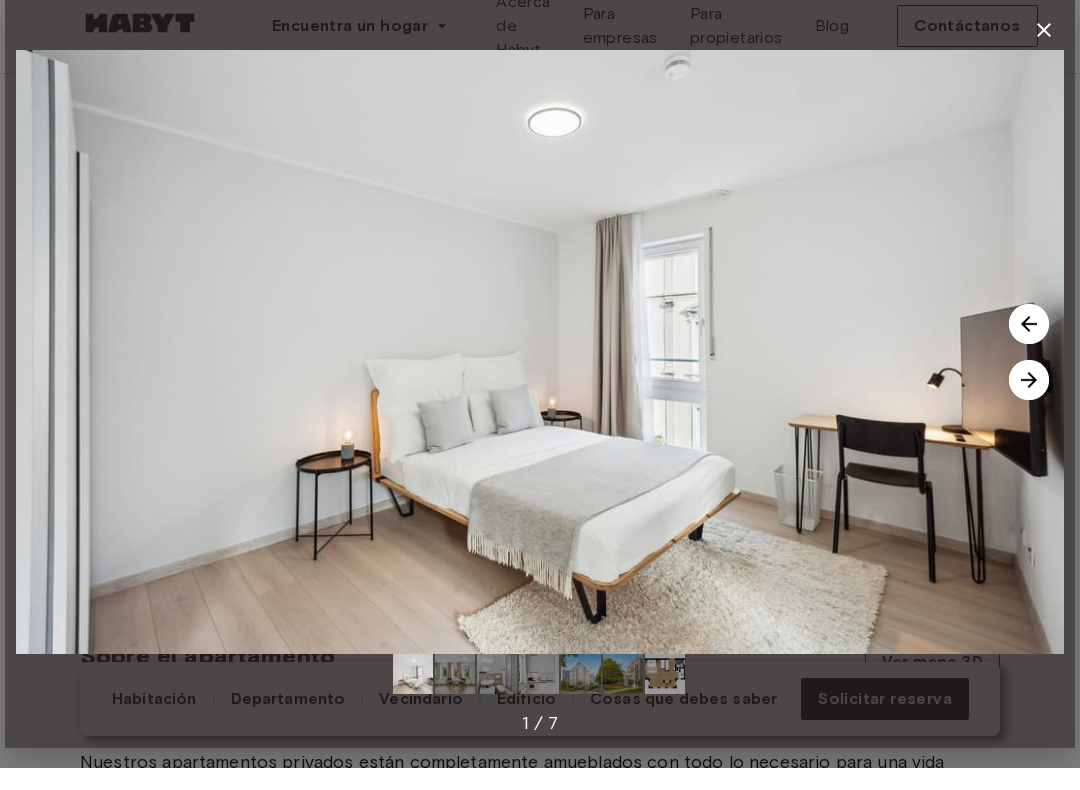 click at bounding box center [1029, 402] 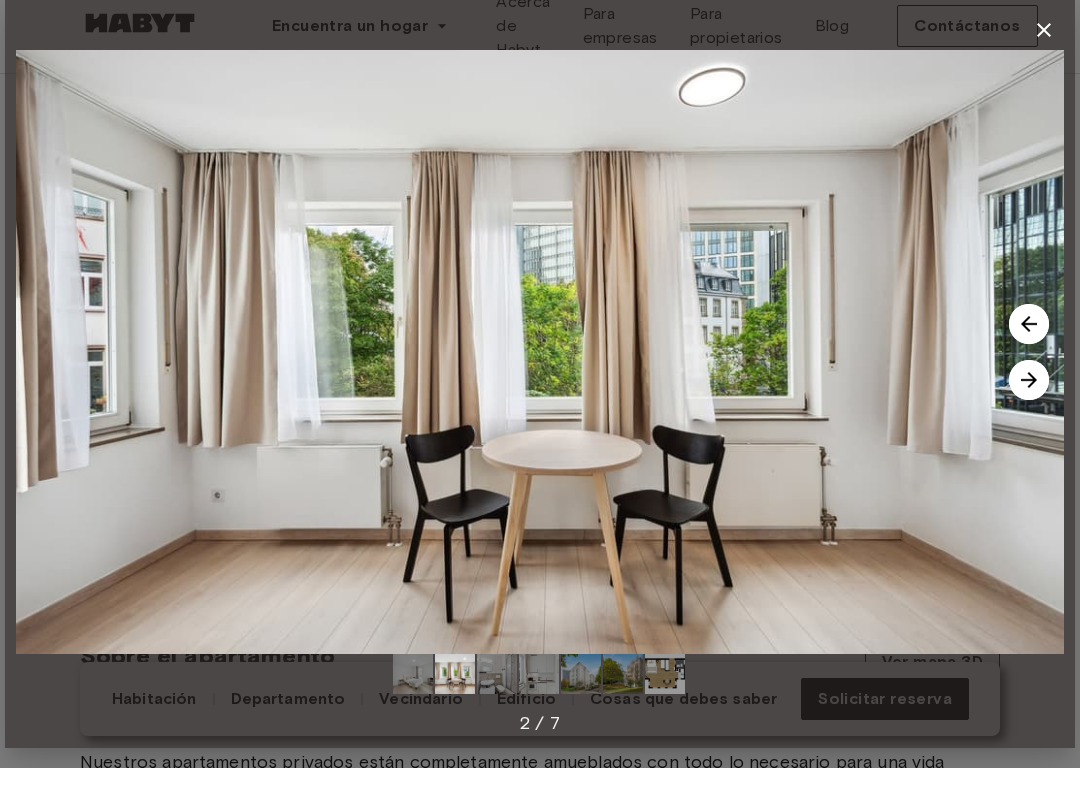 click at bounding box center [1029, 402] 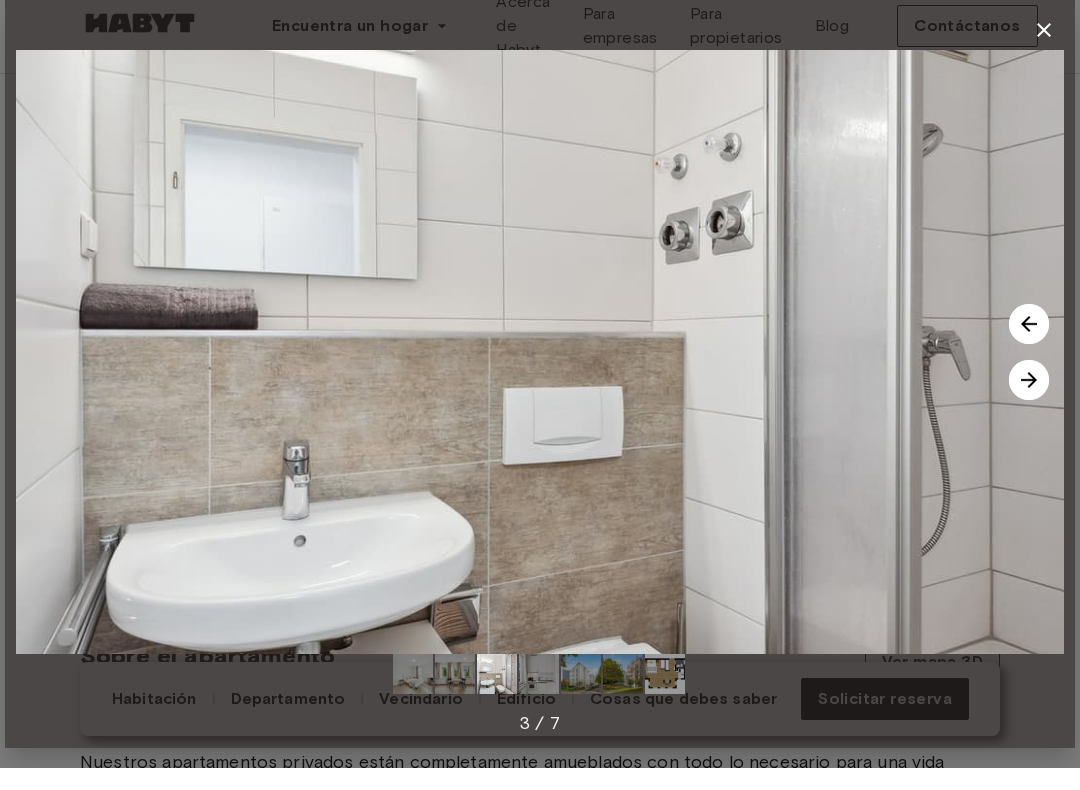 click at bounding box center (1044, 52) 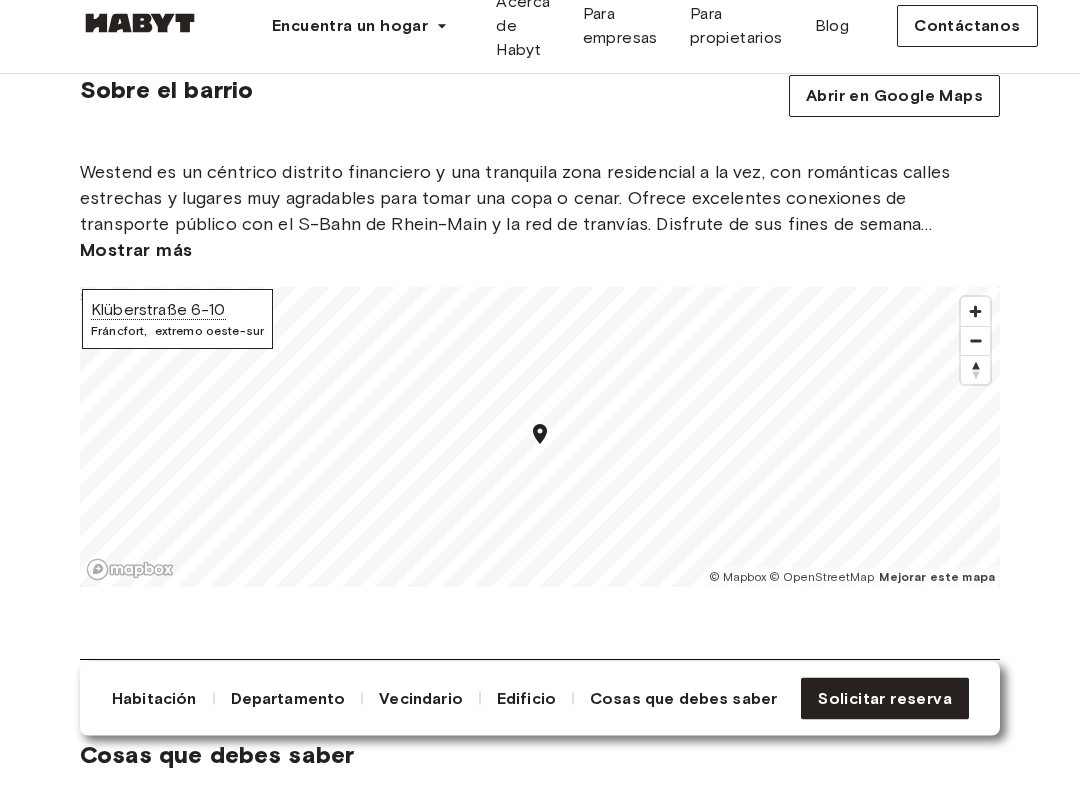 scroll, scrollTop: 1781, scrollLeft: 0, axis: vertical 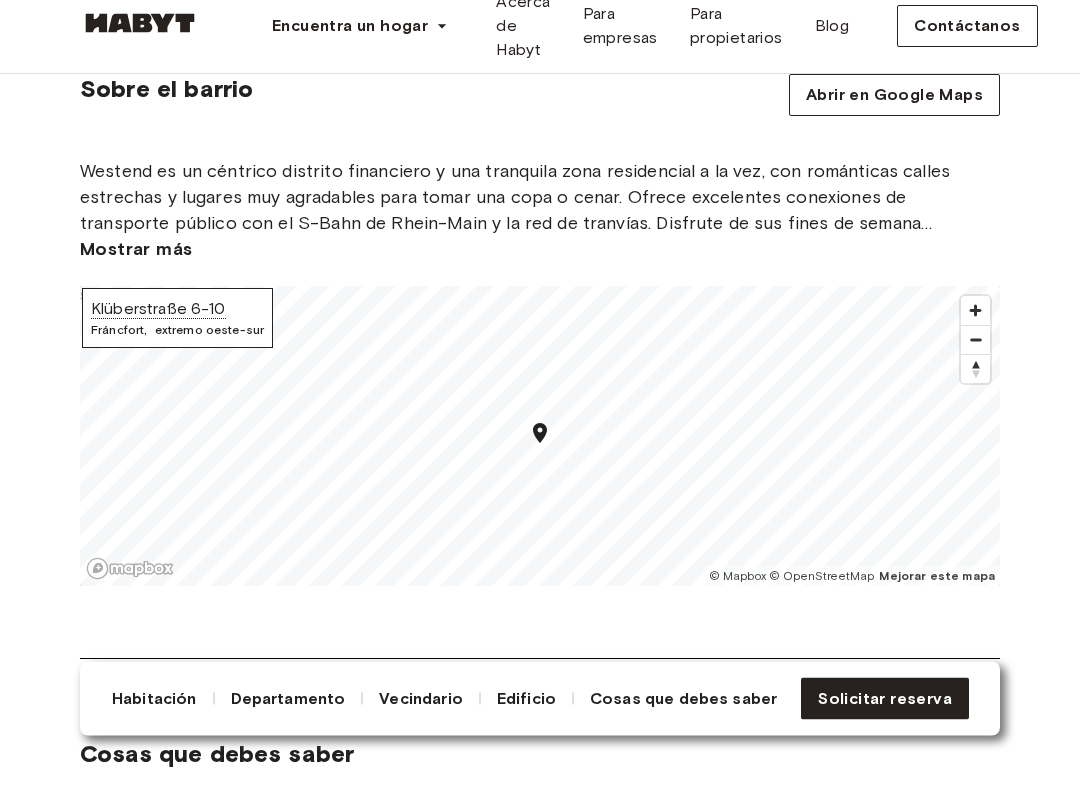click on "Mostrar más" at bounding box center (136, 272) 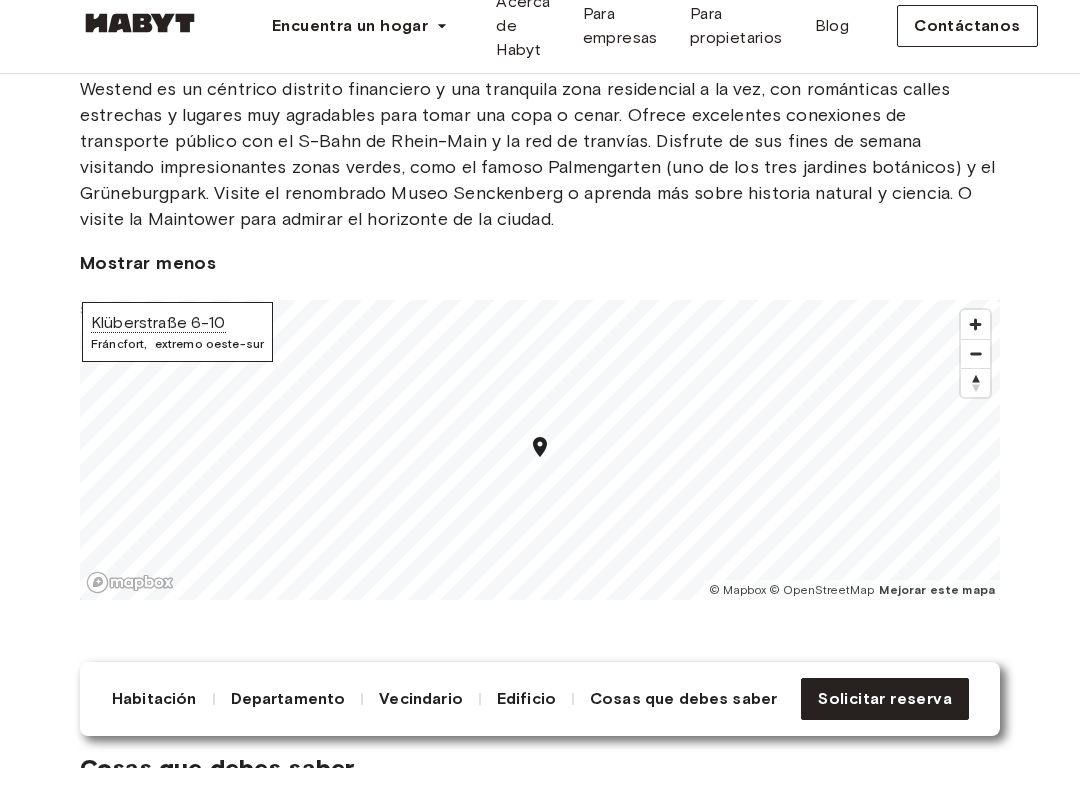 scroll, scrollTop: 1877, scrollLeft: 0, axis: vertical 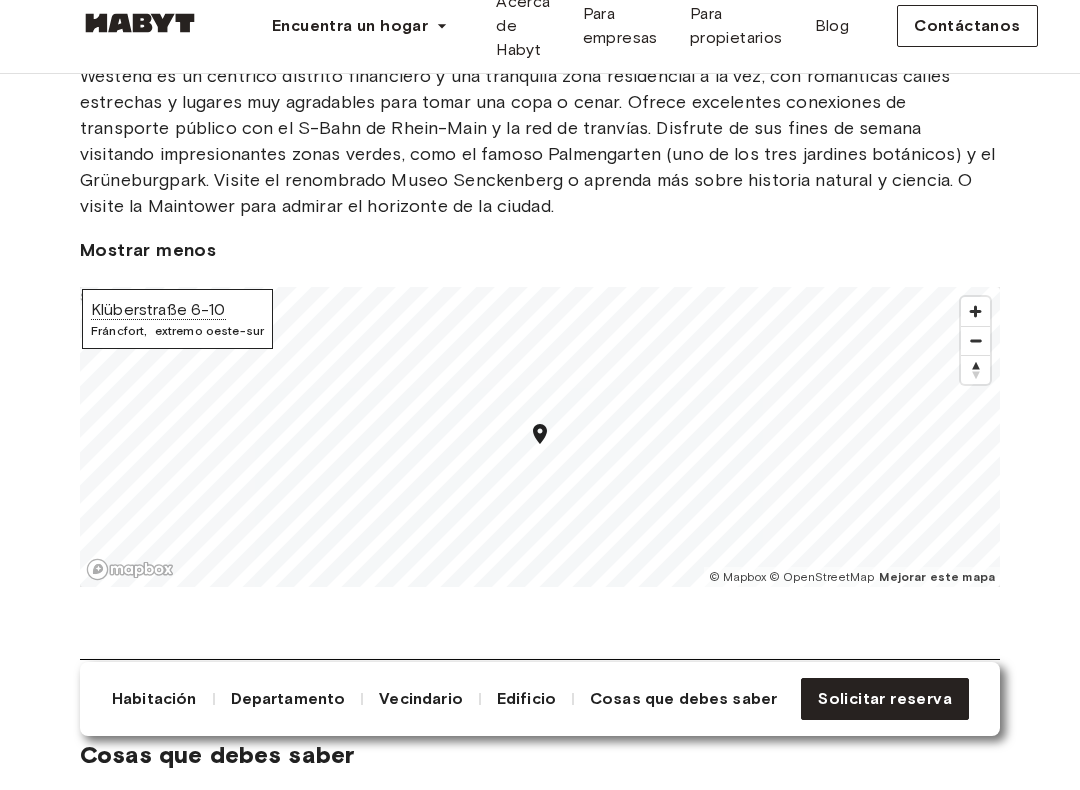 click at bounding box center [975, 363] 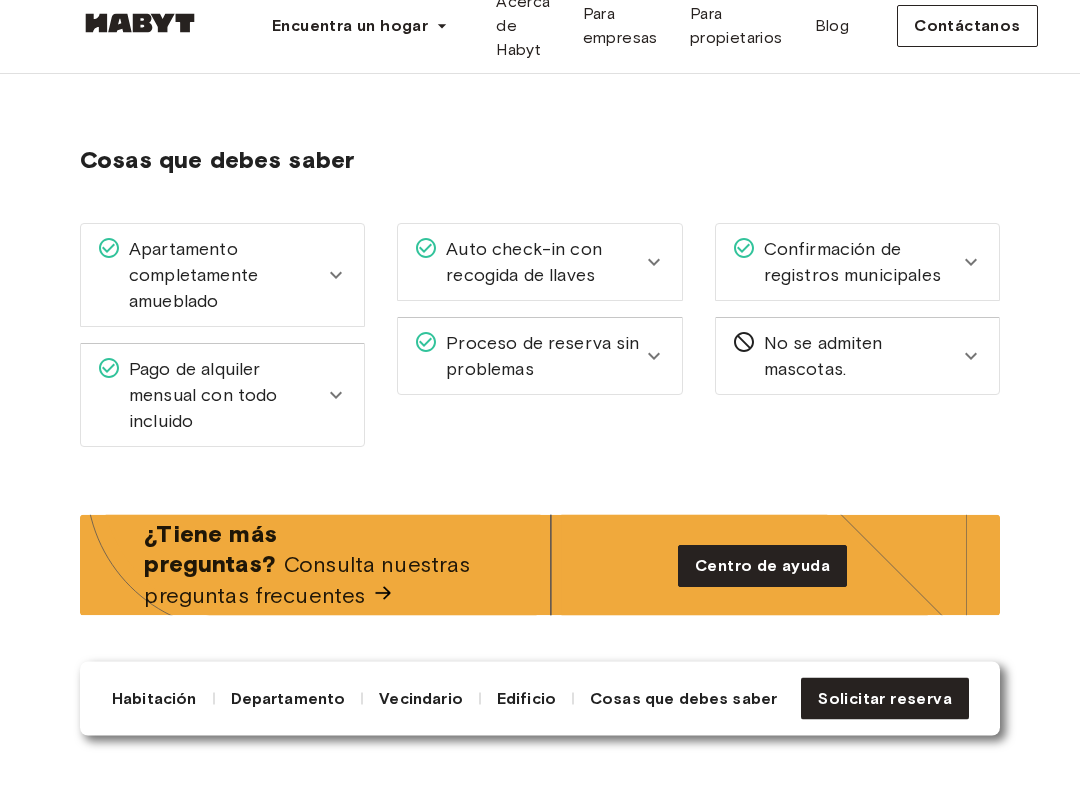 scroll, scrollTop: 2472, scrollLeft: 0, axis: vertical 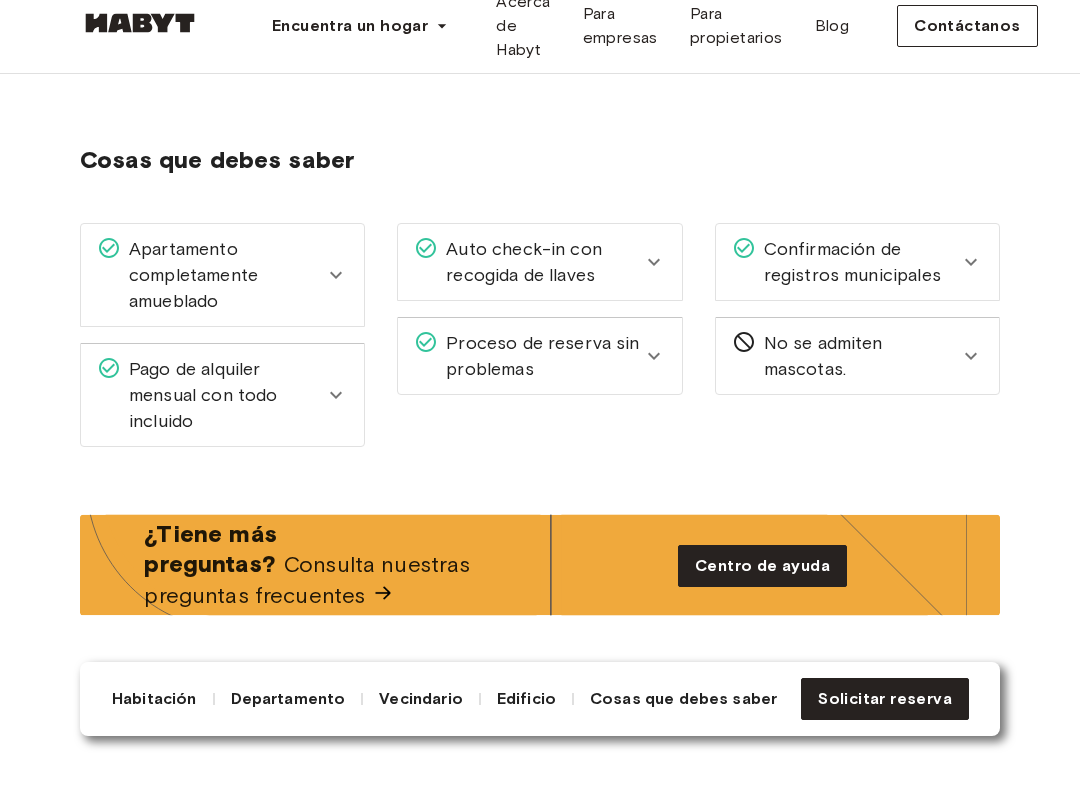 click on "Pago de alquiler mensual con todo incluido" at bounding box center [222, 417] 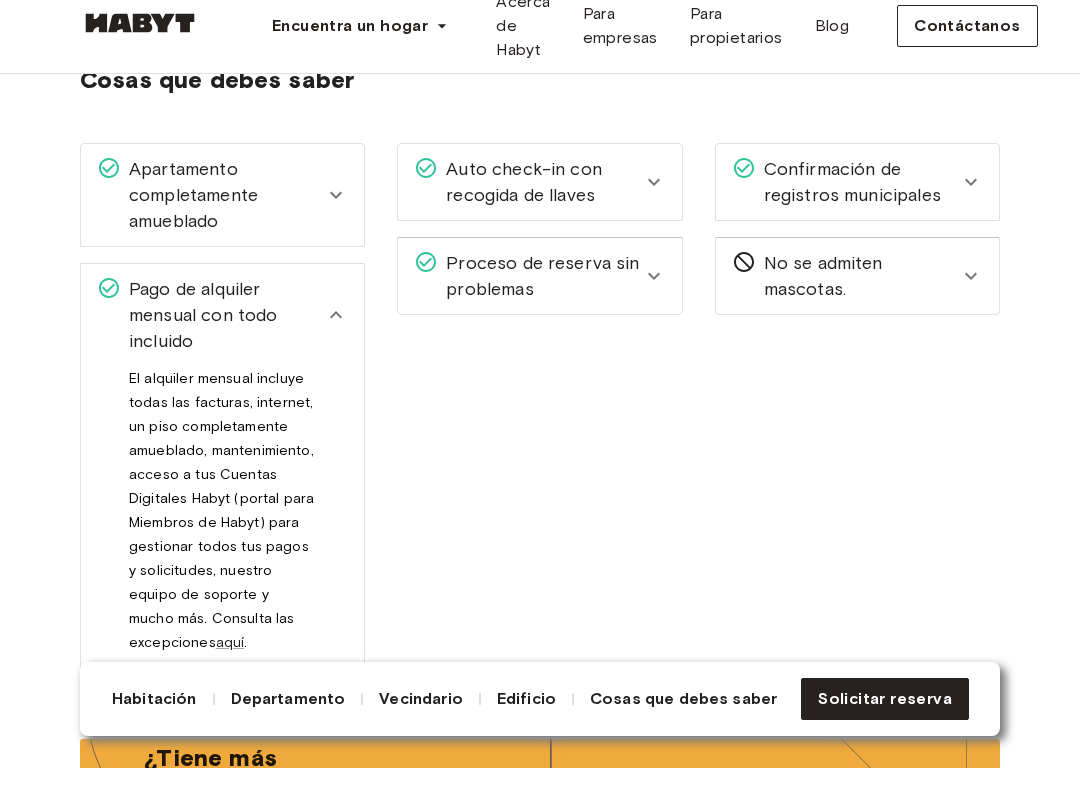 scroll, scrollTop: 2567, scrollLeft: 0, axis: vertical 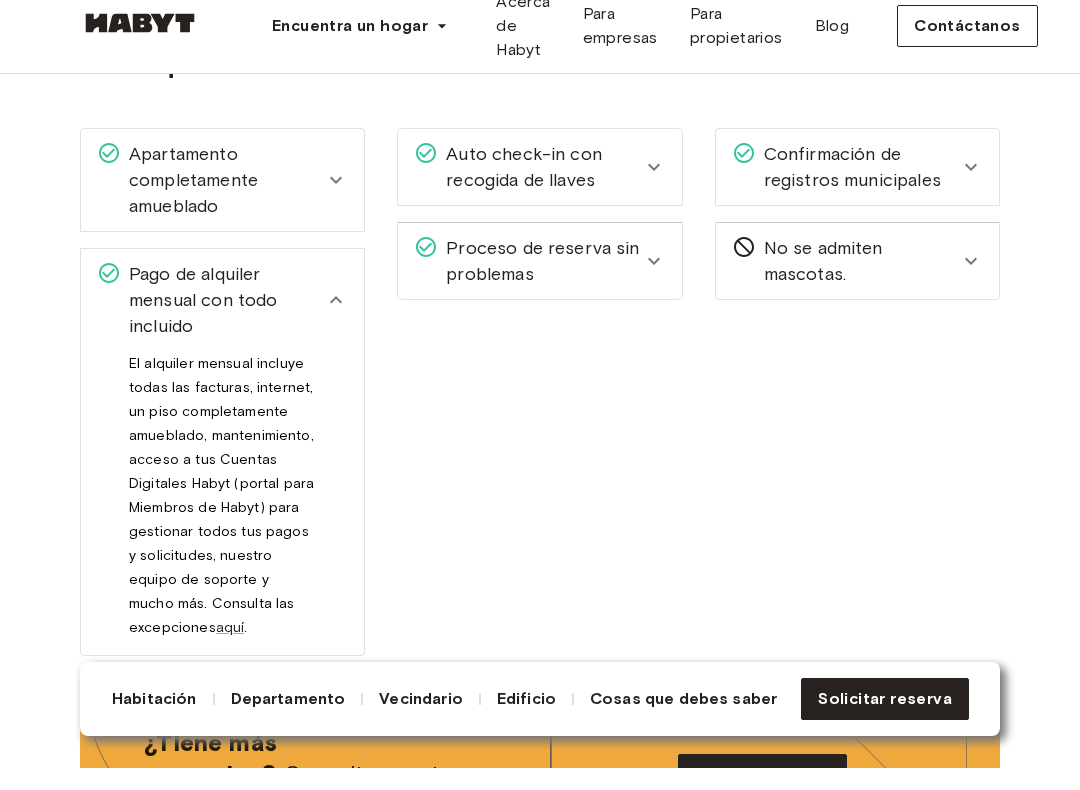 click 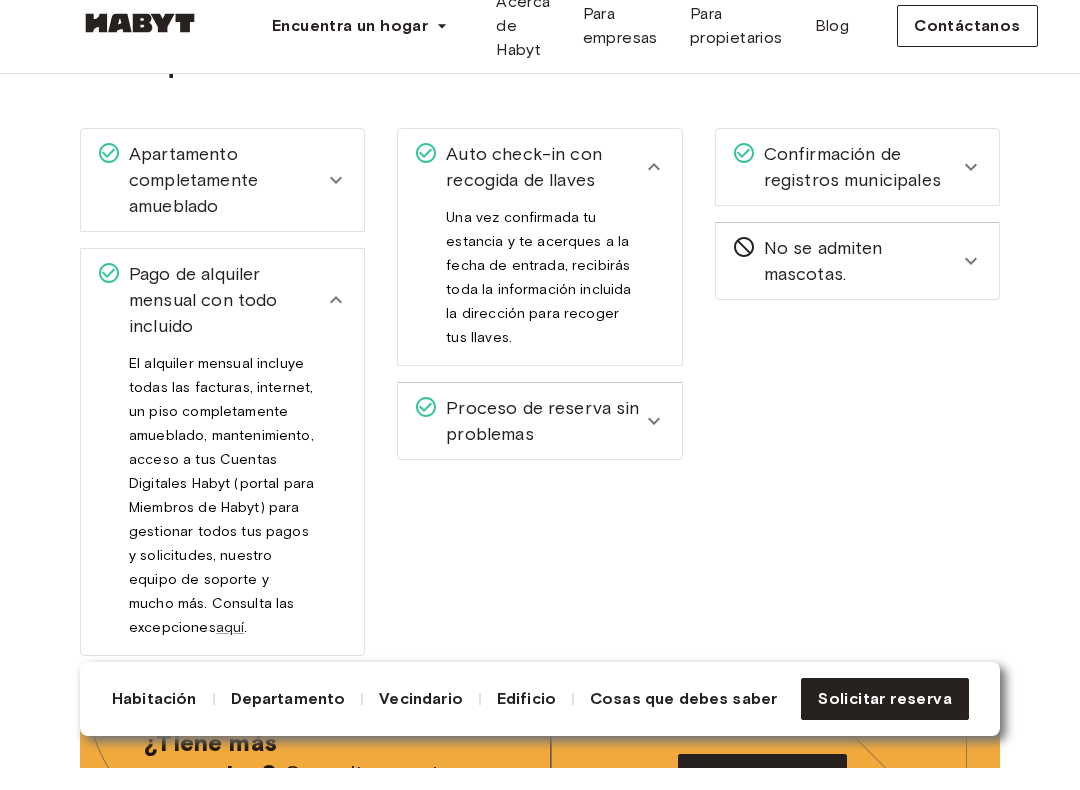 click 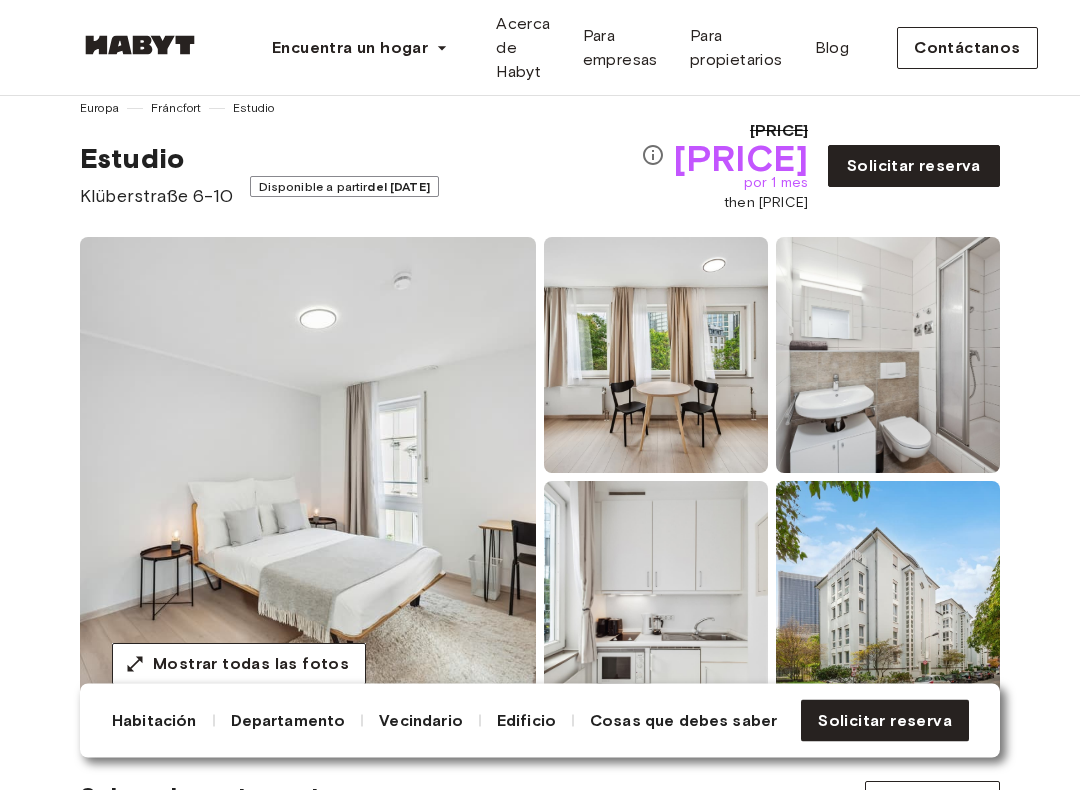 scroll, scrollTop: 0, scrollLeft: 0, axis: both 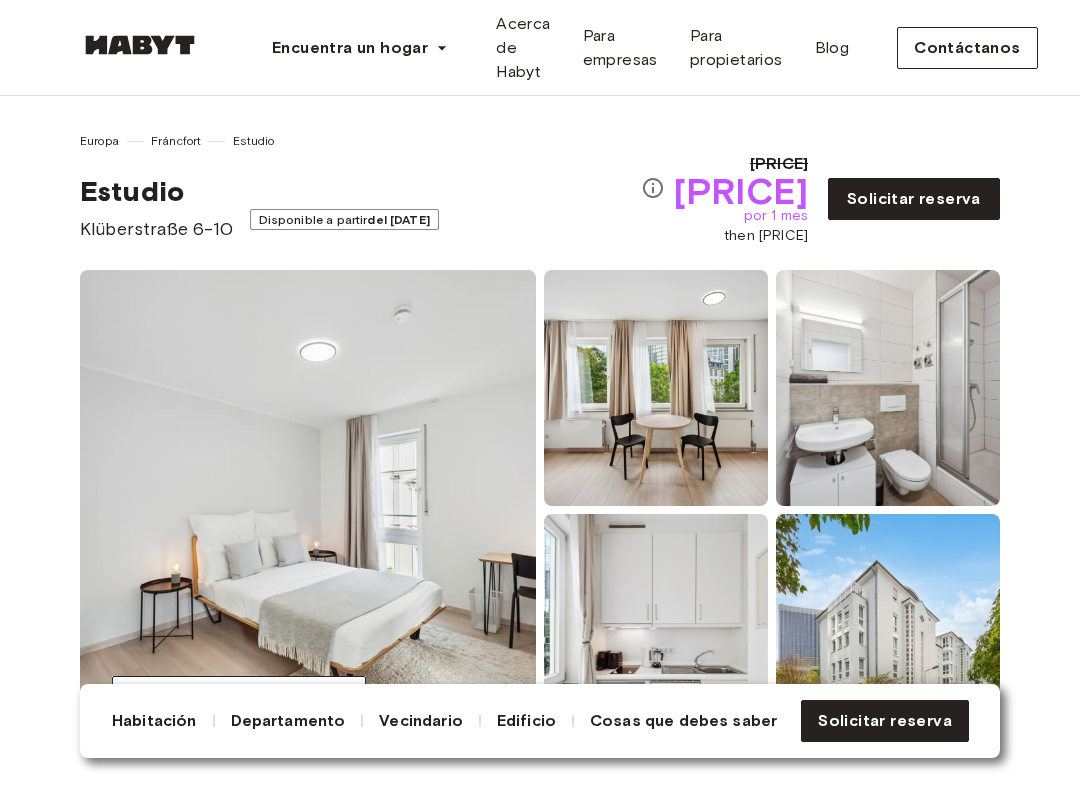 click on "Klüberstraße 6-10" at bounding box center (157, 229) 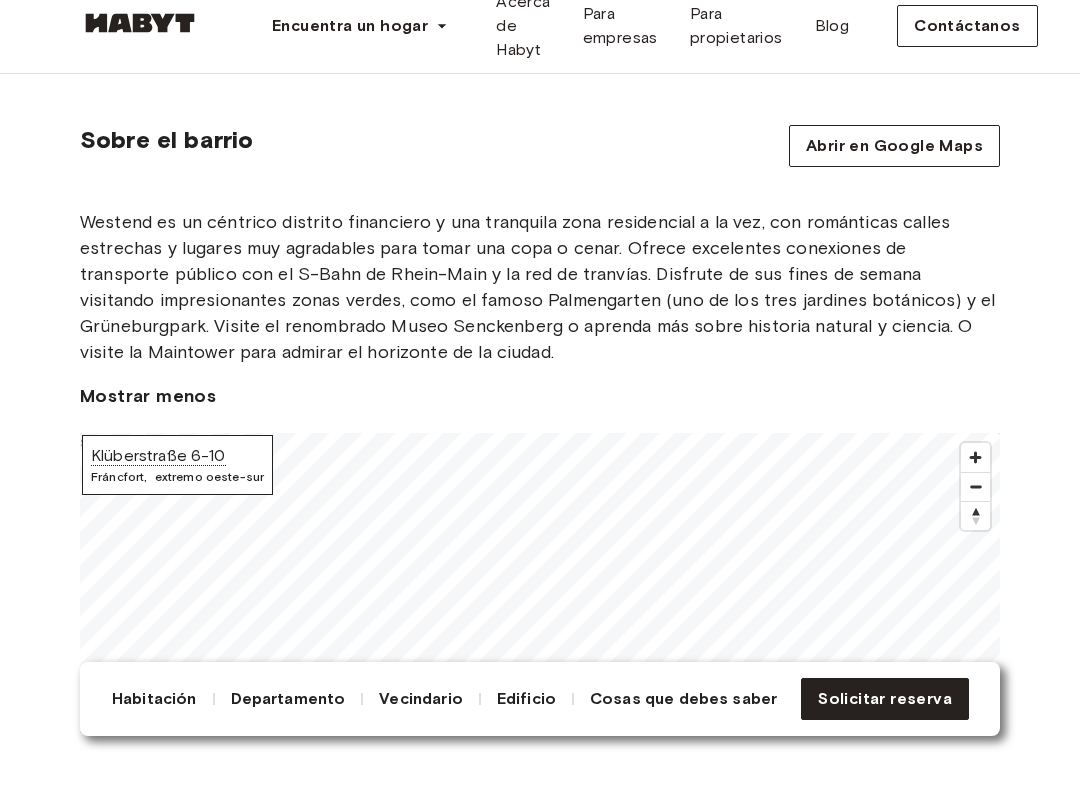 scroll, scrollTop: 1820, scrollLeft: 0, axis: vertical 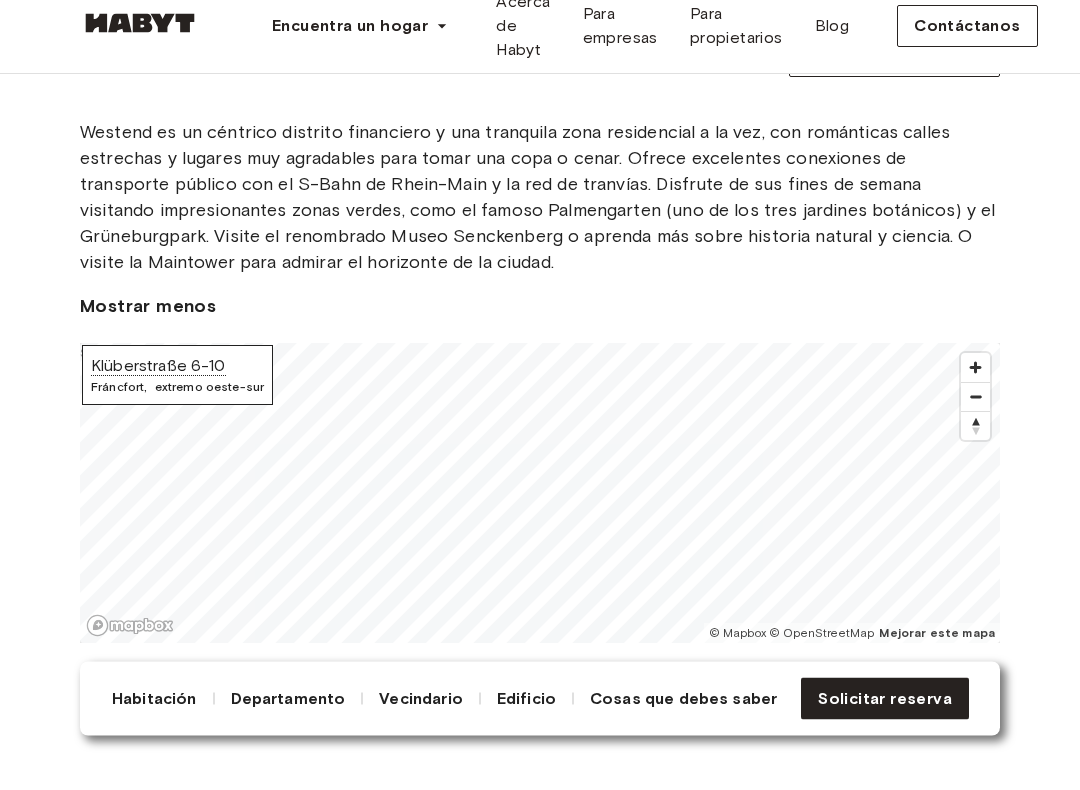 click on "Klüberstraße 6-10" at bounding box center (158, 389) 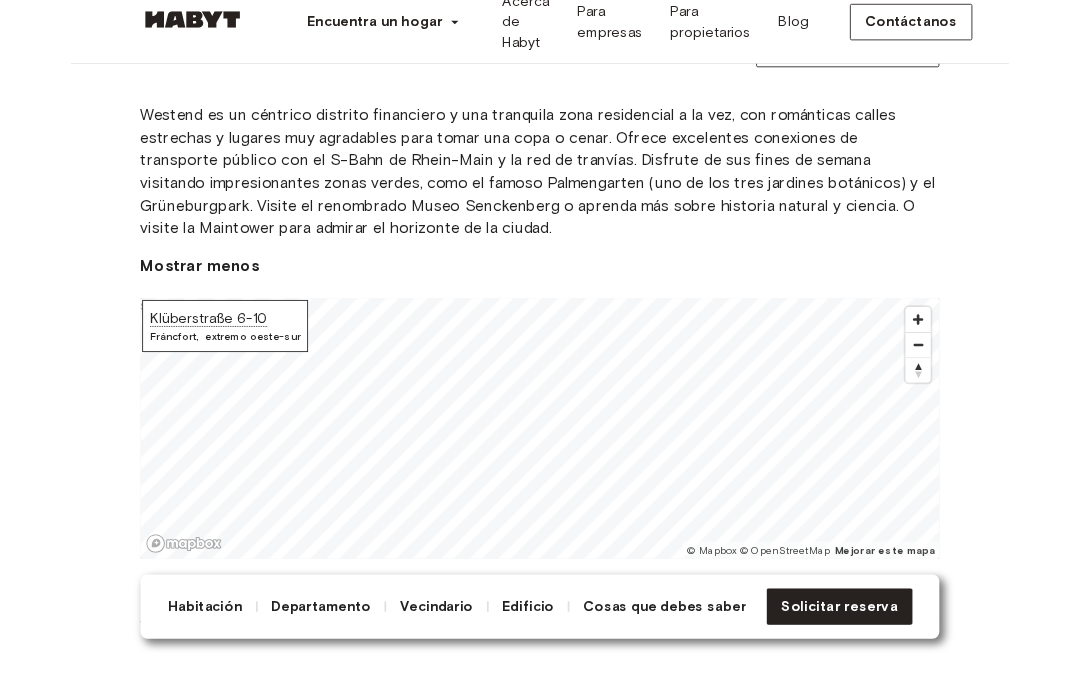 scroll, scrollTop: 1925, scrollLeft: 0, axis: vertical 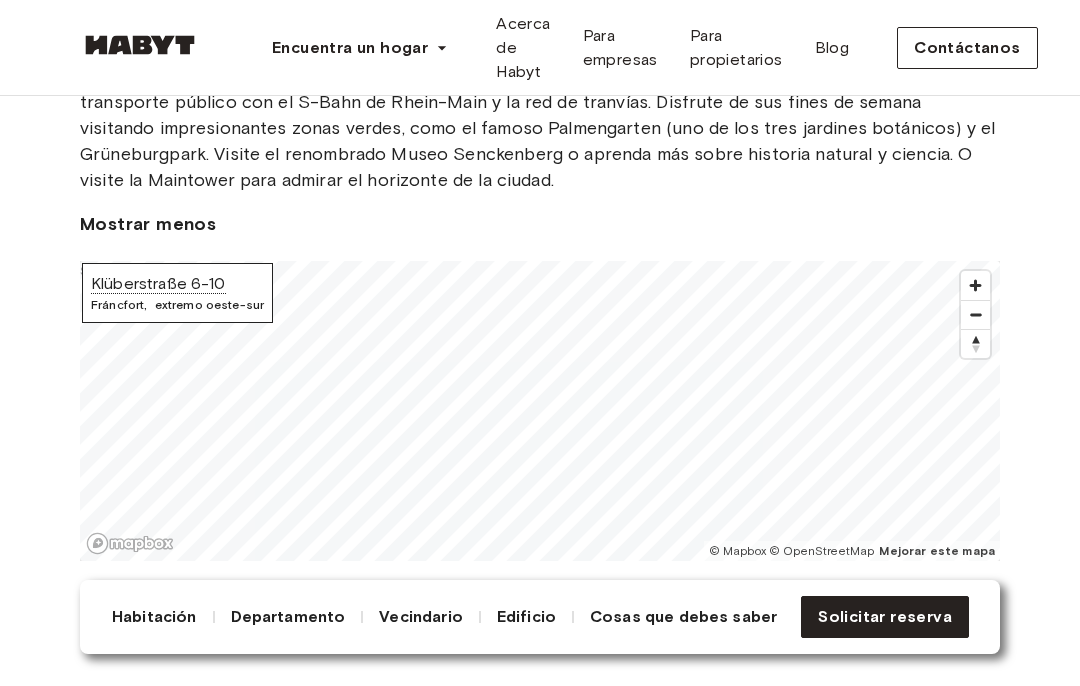 click on "Klüberstraße 6-10" at bounding box center (158, 284) 